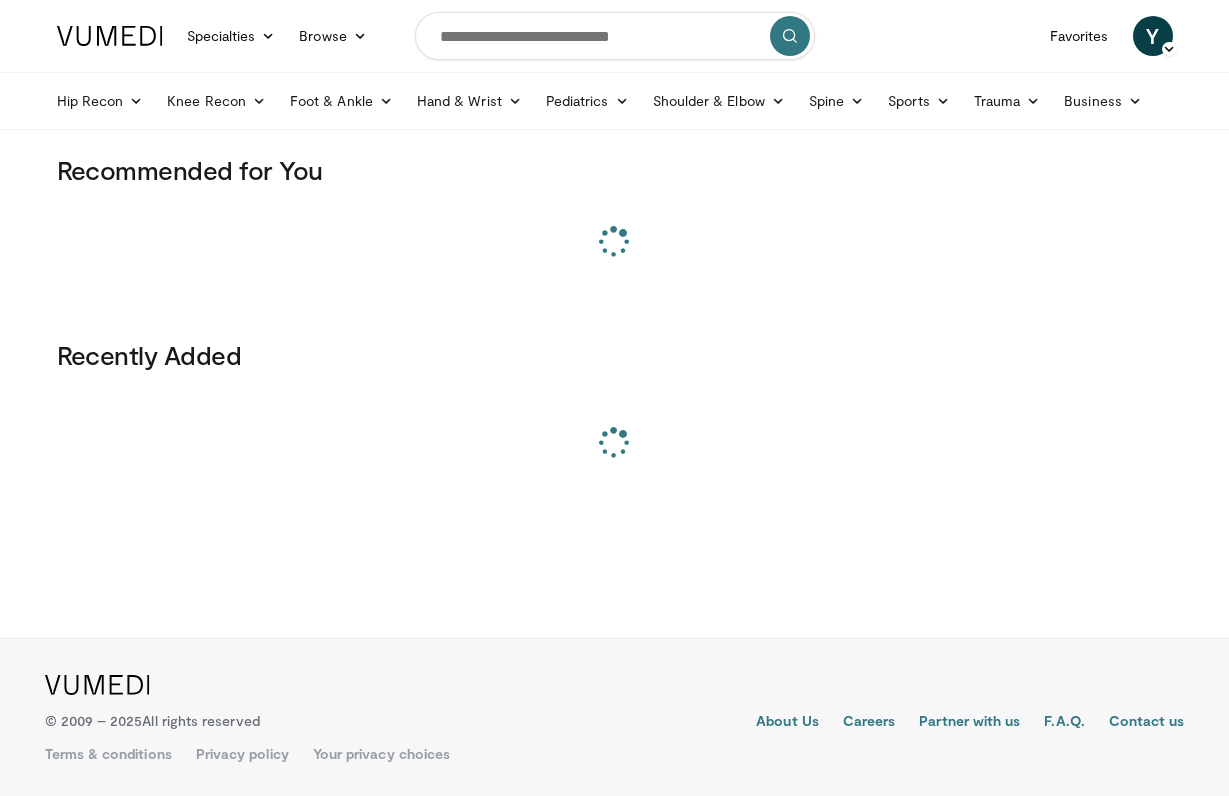 scroll, scrollTop: 0, scrollLeft: 0, axis: both 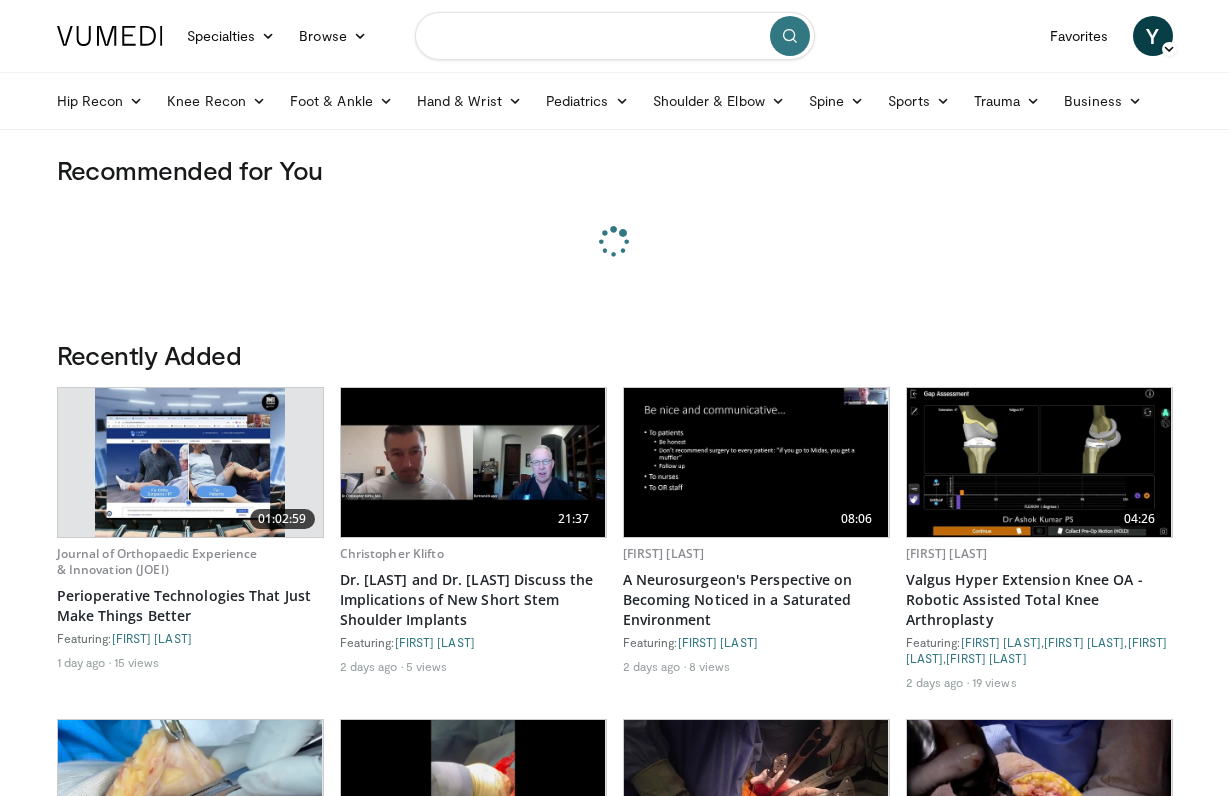 click at bounding box center (615, 36) 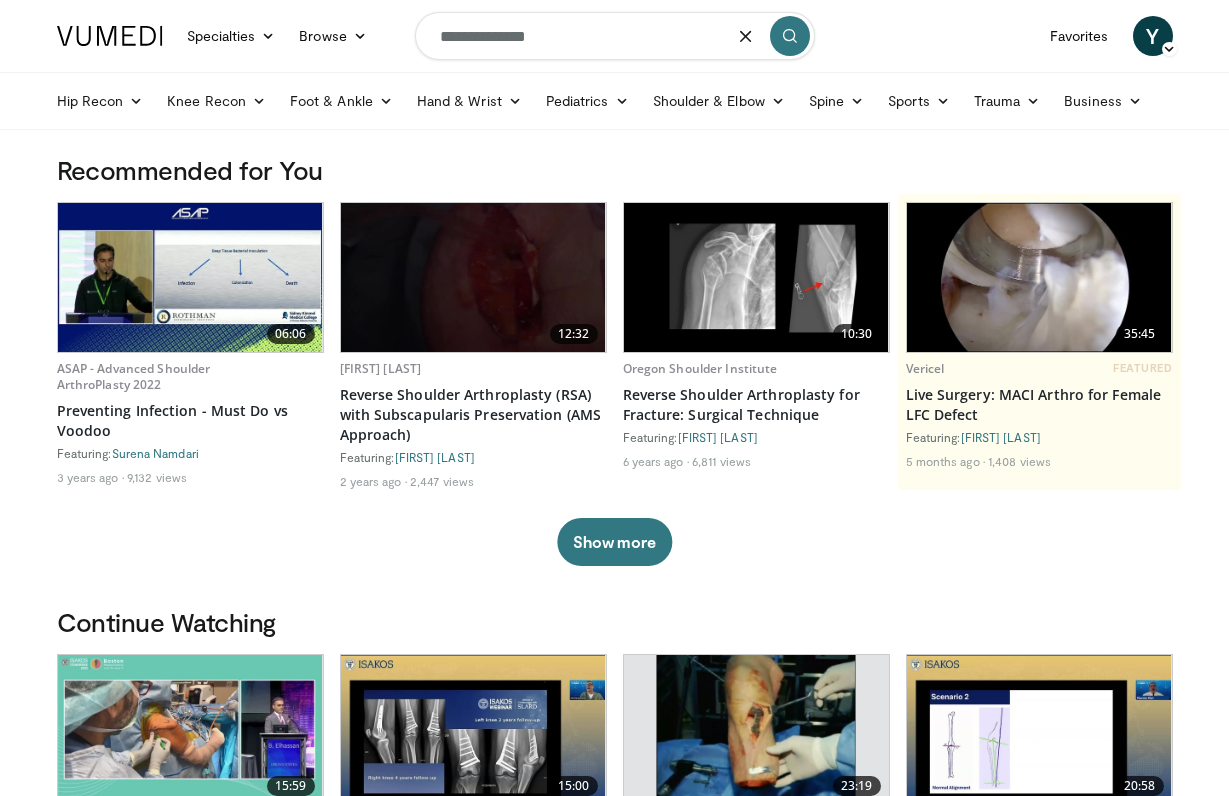type on "**********" 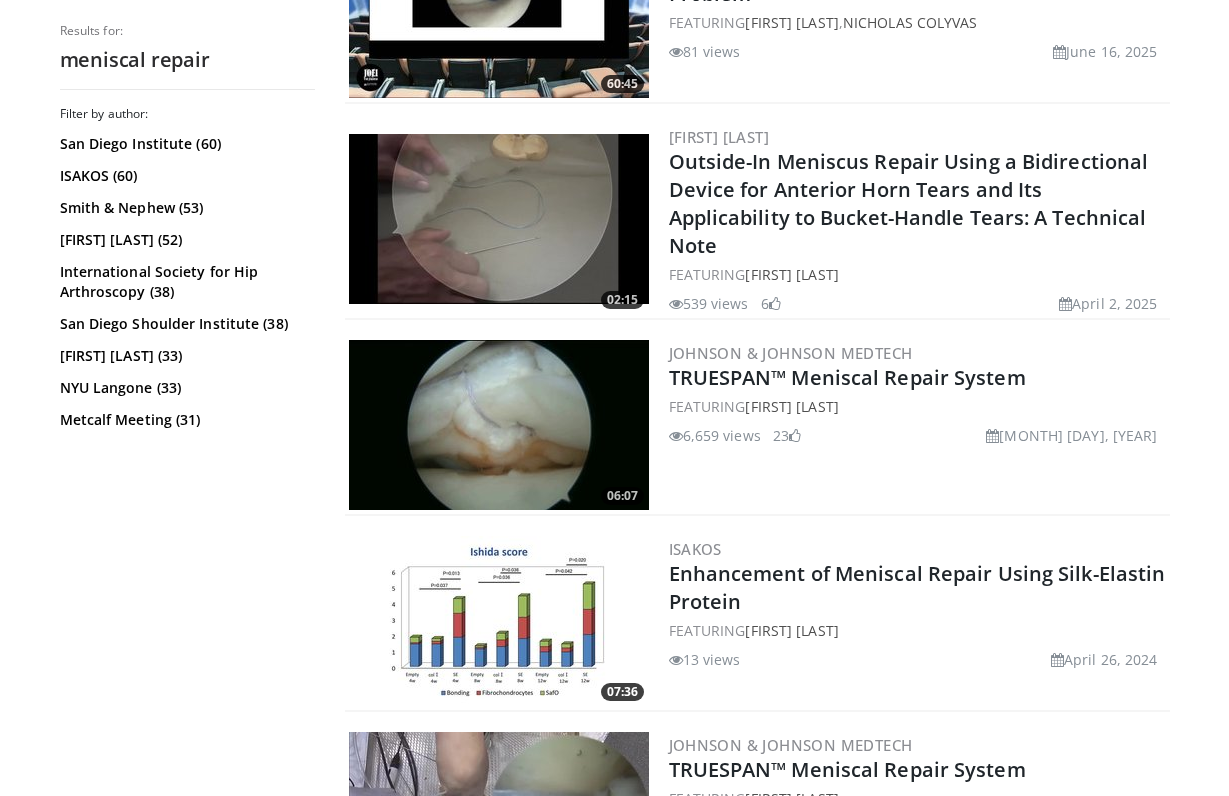 scroll, scrollTop: 3438, scrollLeft: 0, axis: vertical 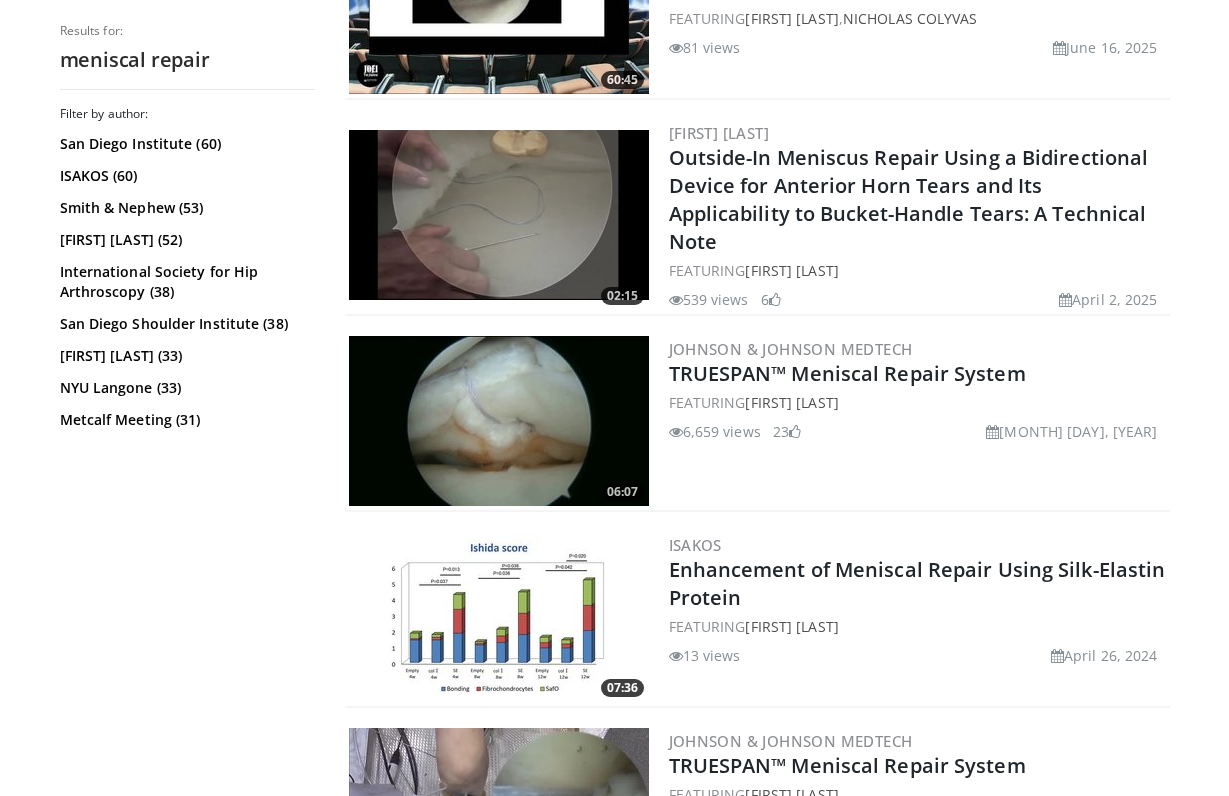click at bounding box center (499, 421) 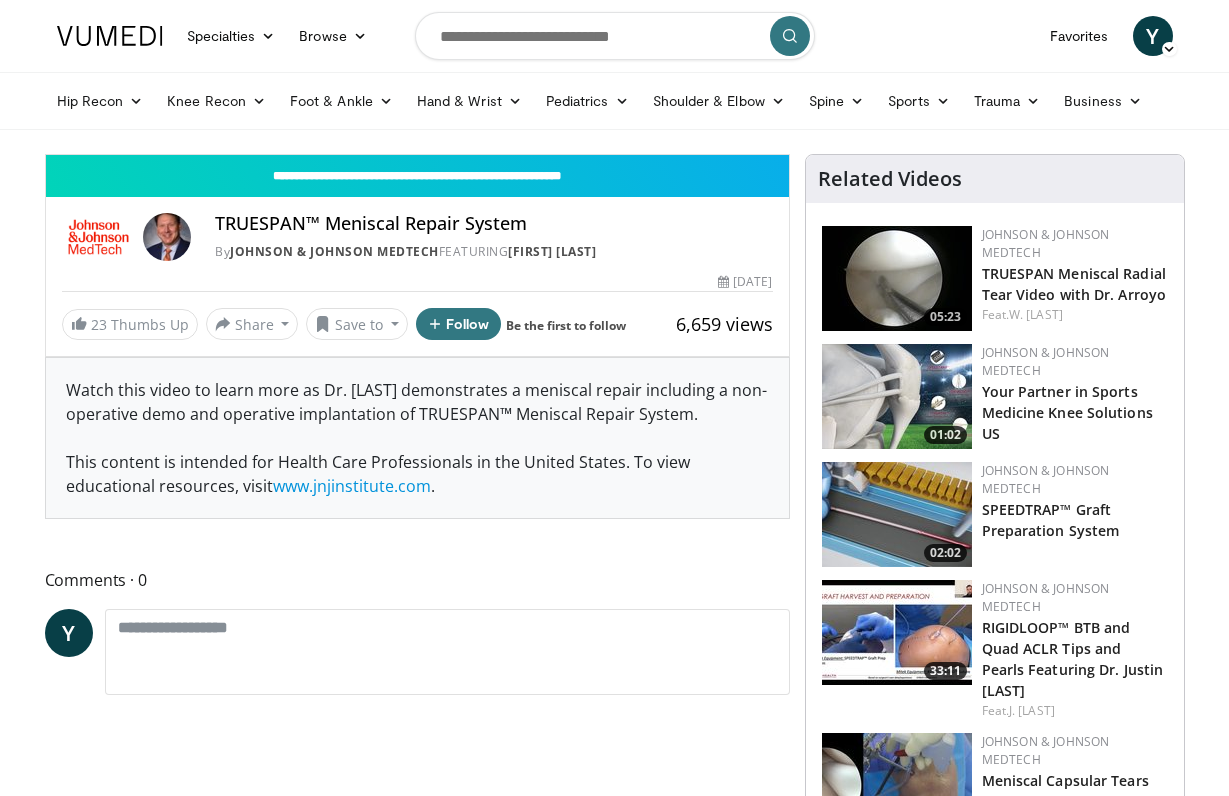 scroll, scrollTop: 0, scrollLeft: 0, axis: both 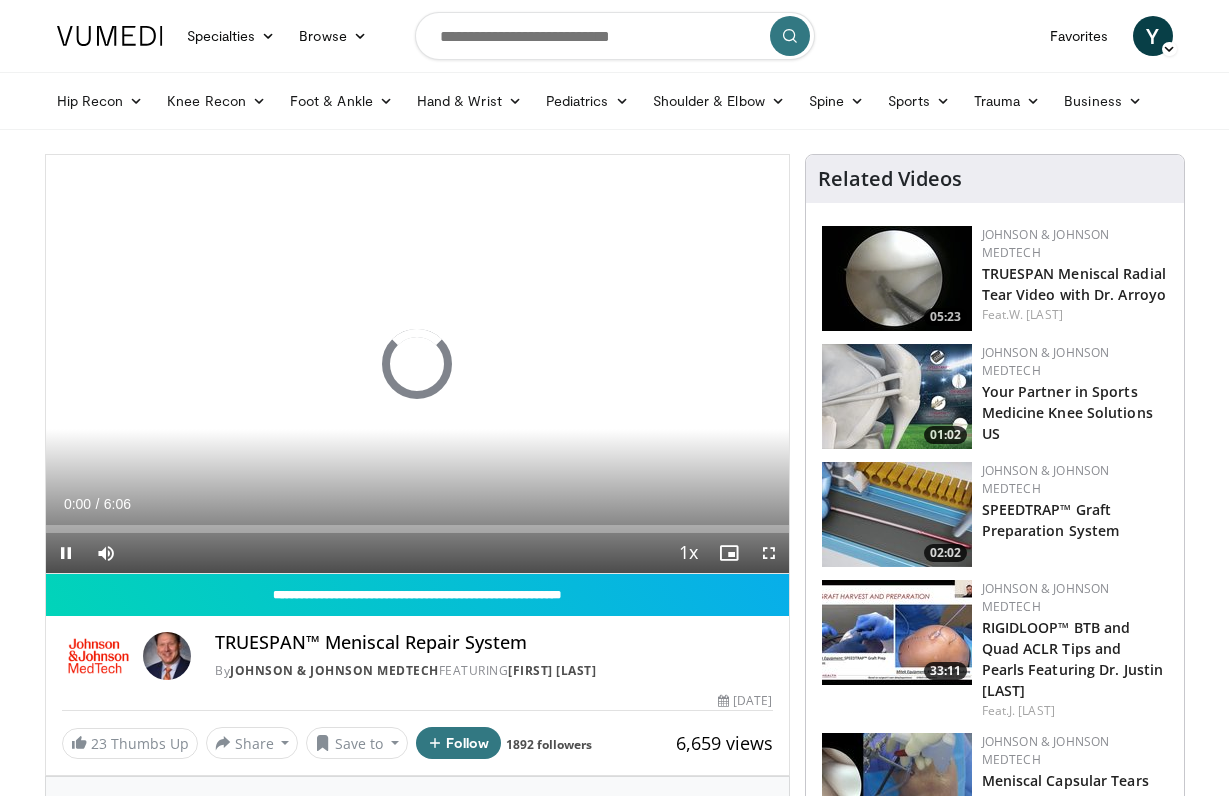 click at bounding box center [769, 553] 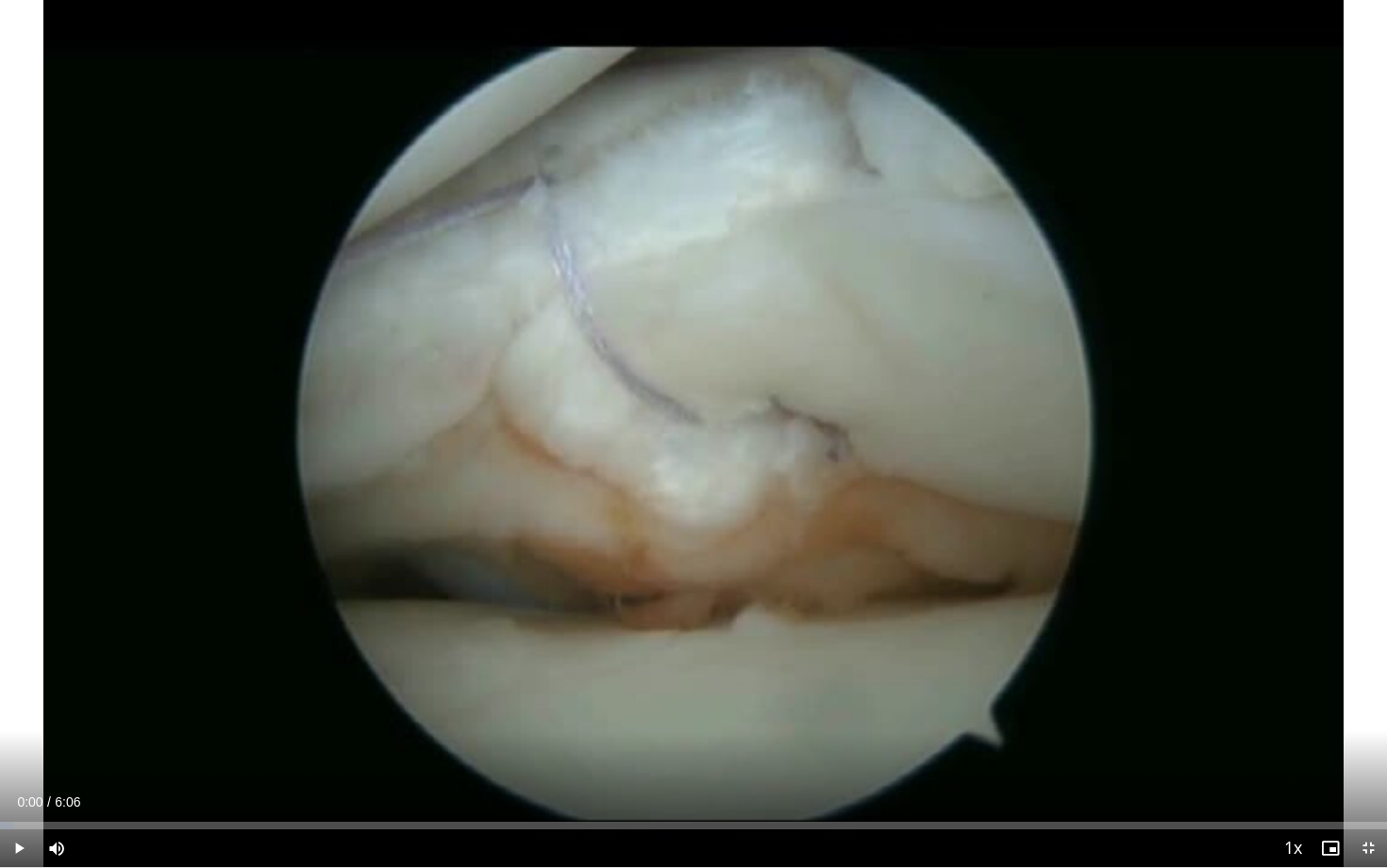 click at bounding box center (19, 848) 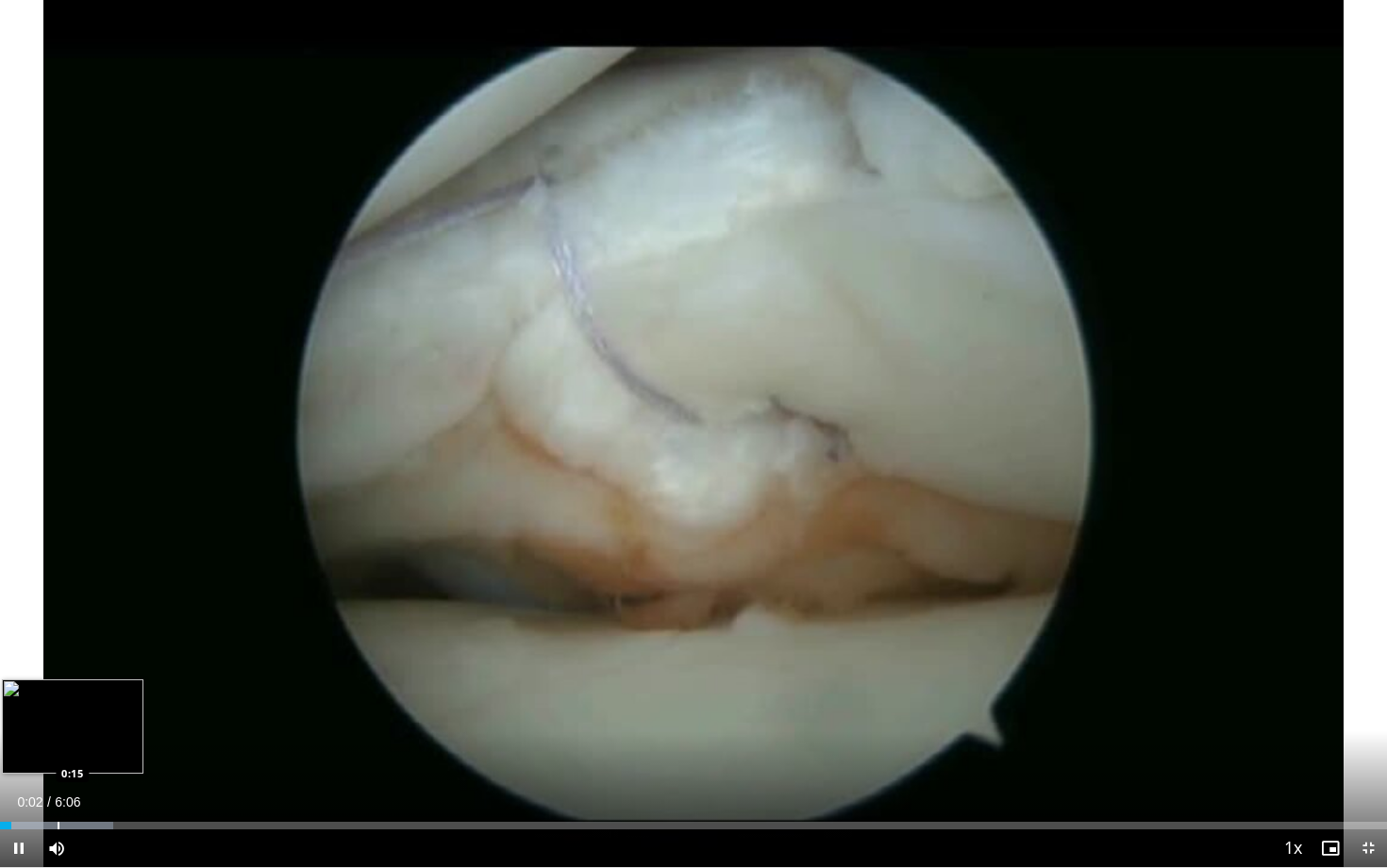 click at bounding box center [58, 826] 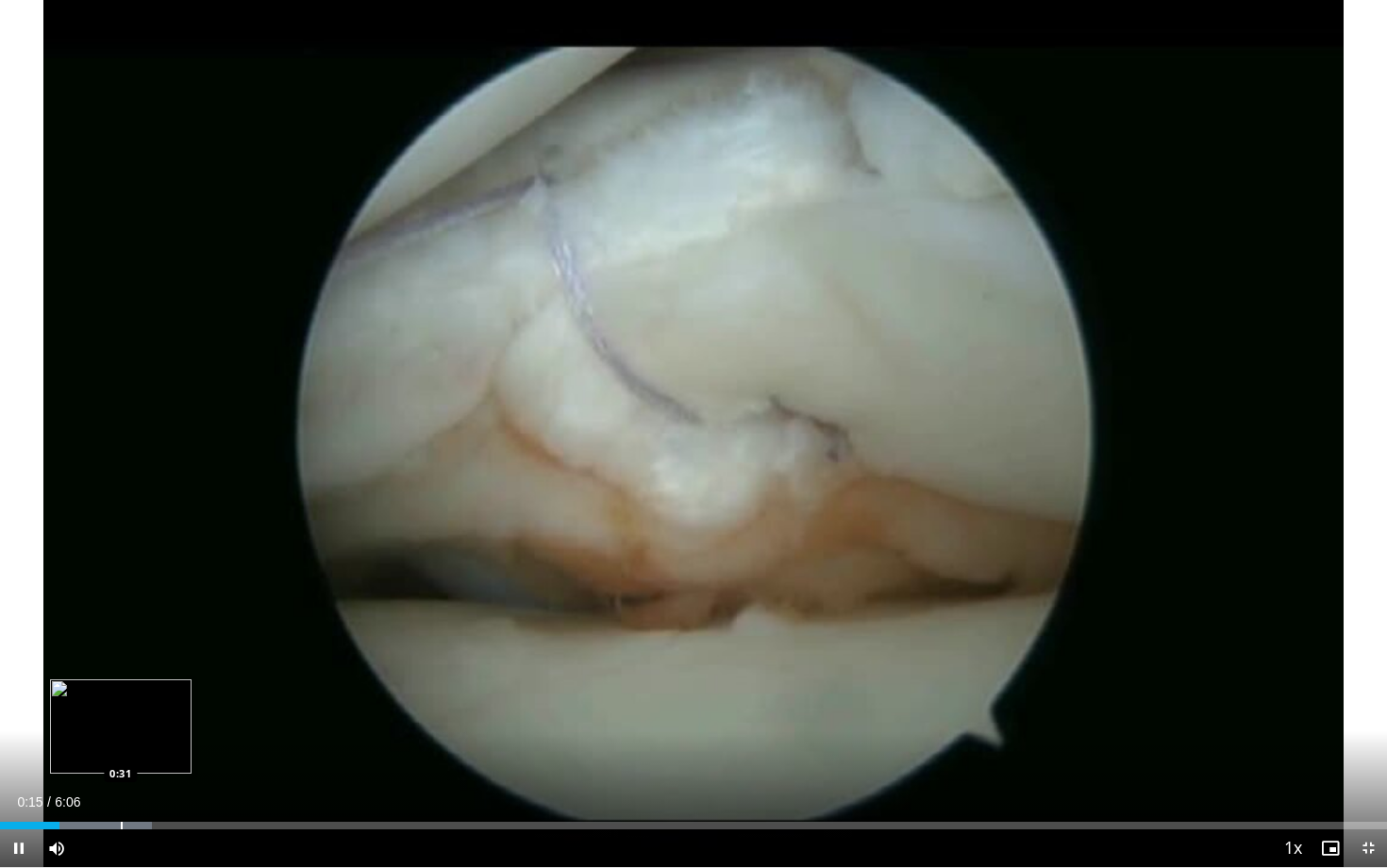 click at bounding box center (122, 826) 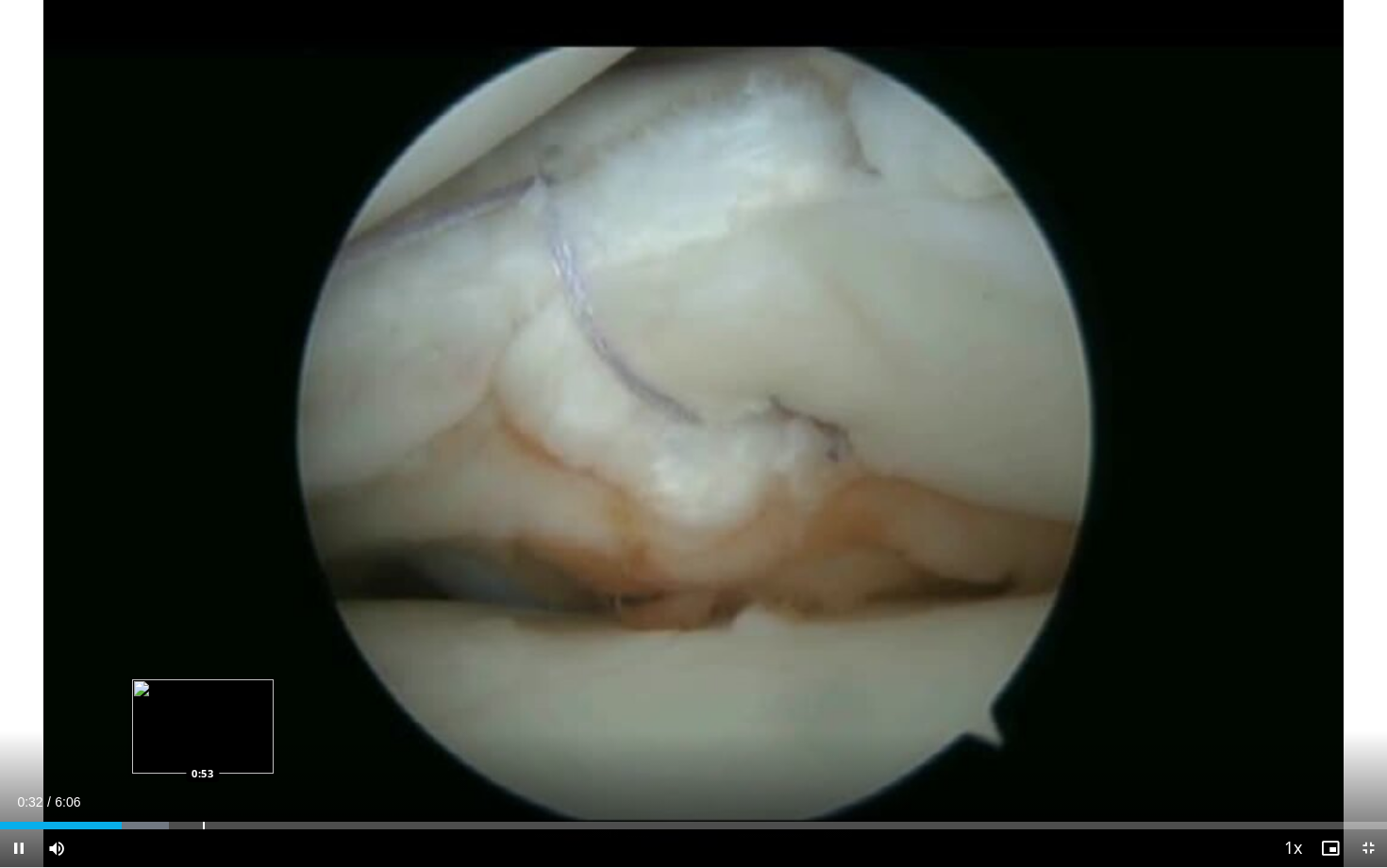 click on "Loaded :  12.20% 0:32 0:53" at bounding box center [694, 820] 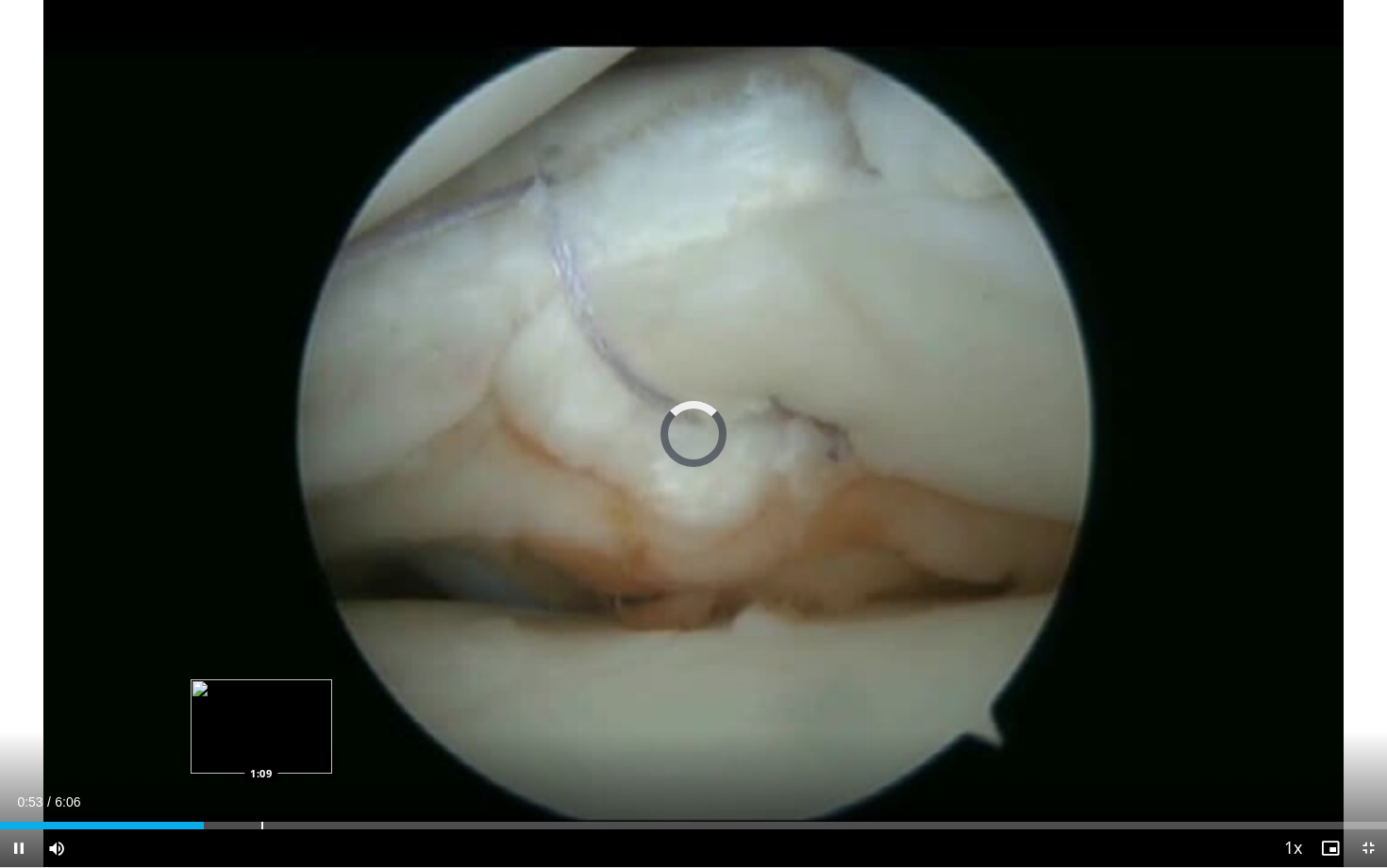 click at bounding box center [262, 826] 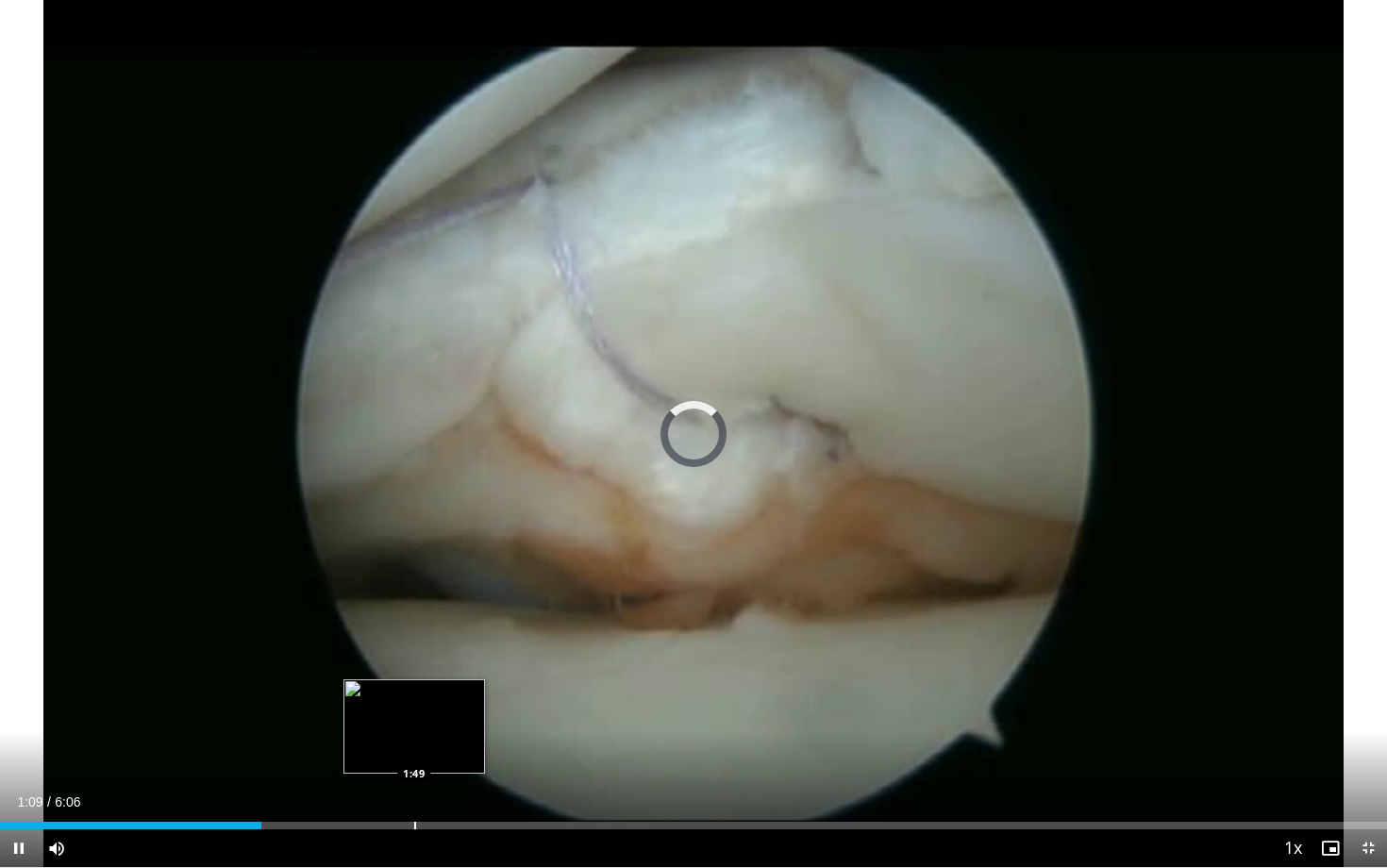 click at bounding box center (415, 826) 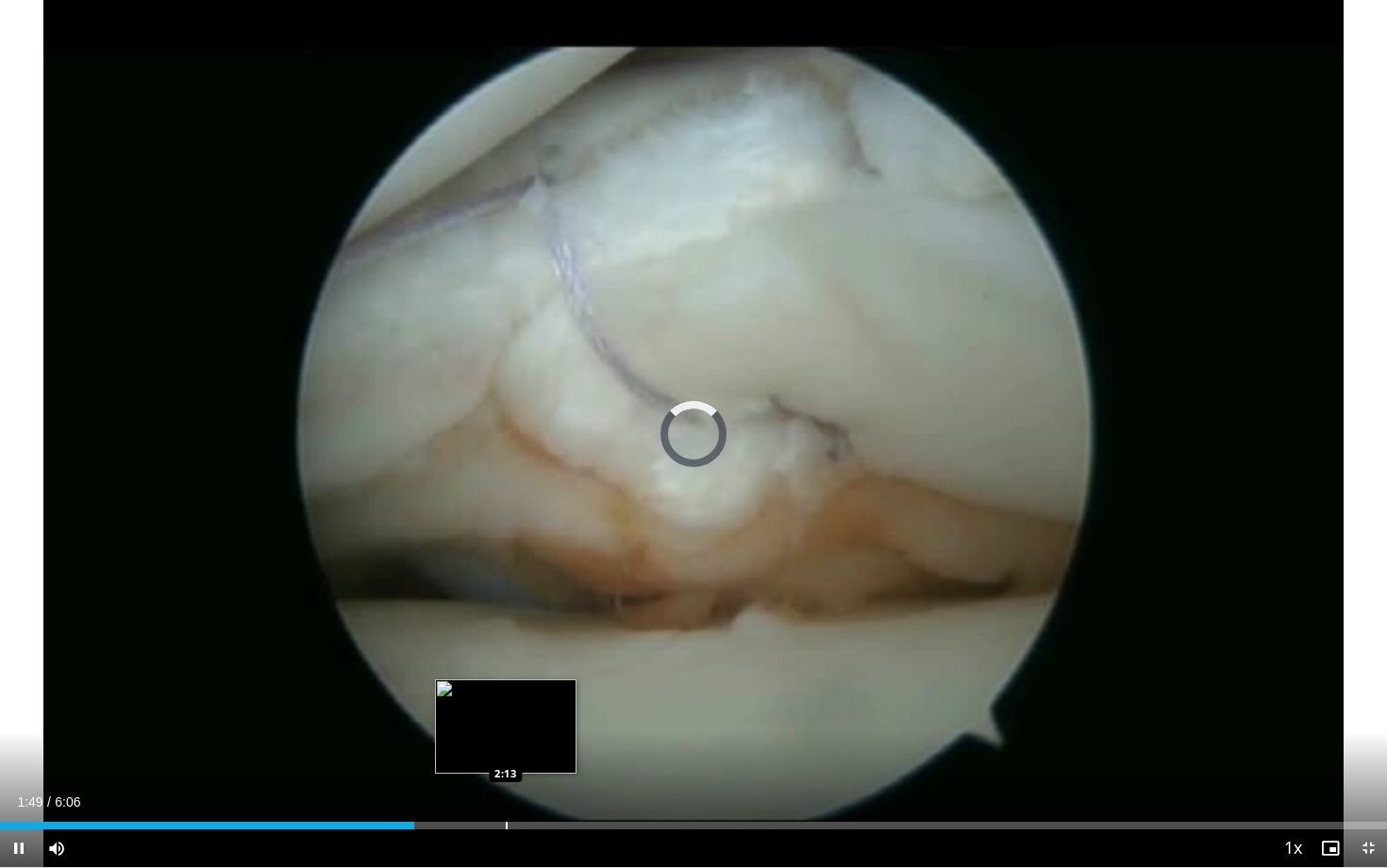 click on "Loaded :  17.08% 1:49 2:13" at bounding box center [694, 820] 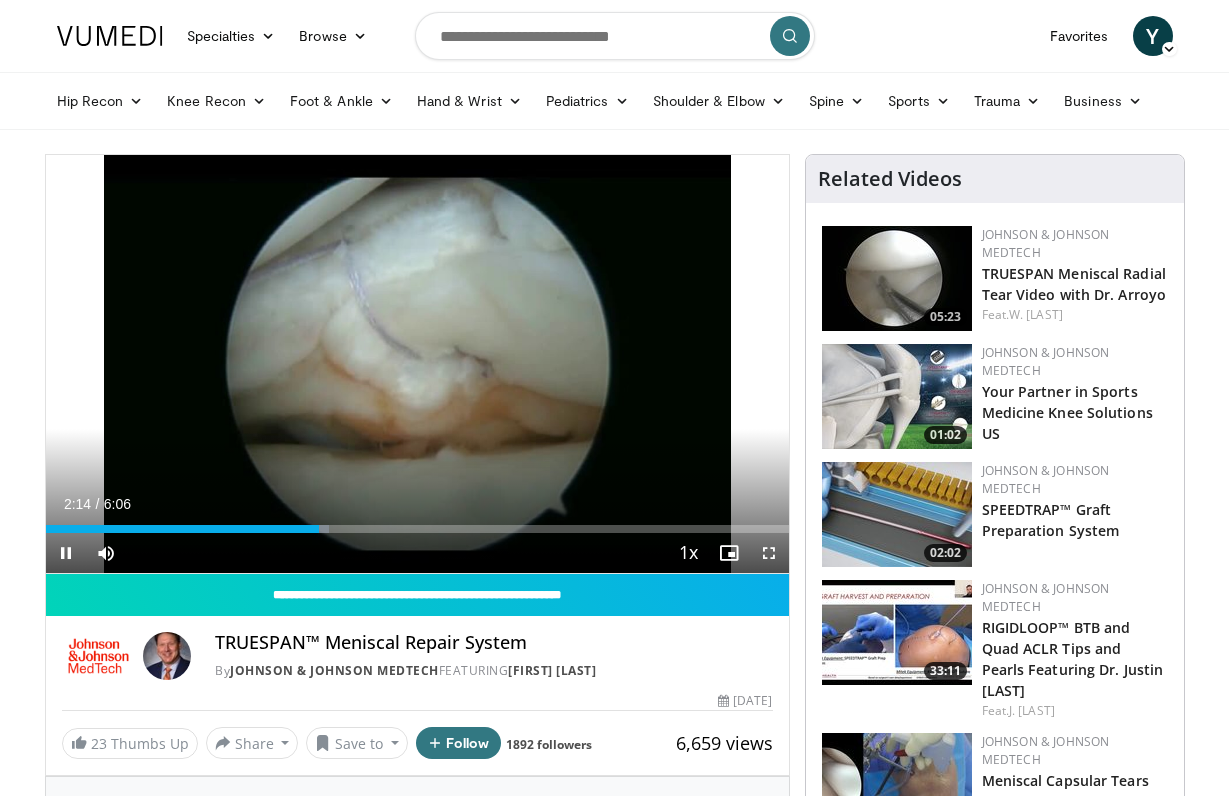 click at bounding box center [769, 553] 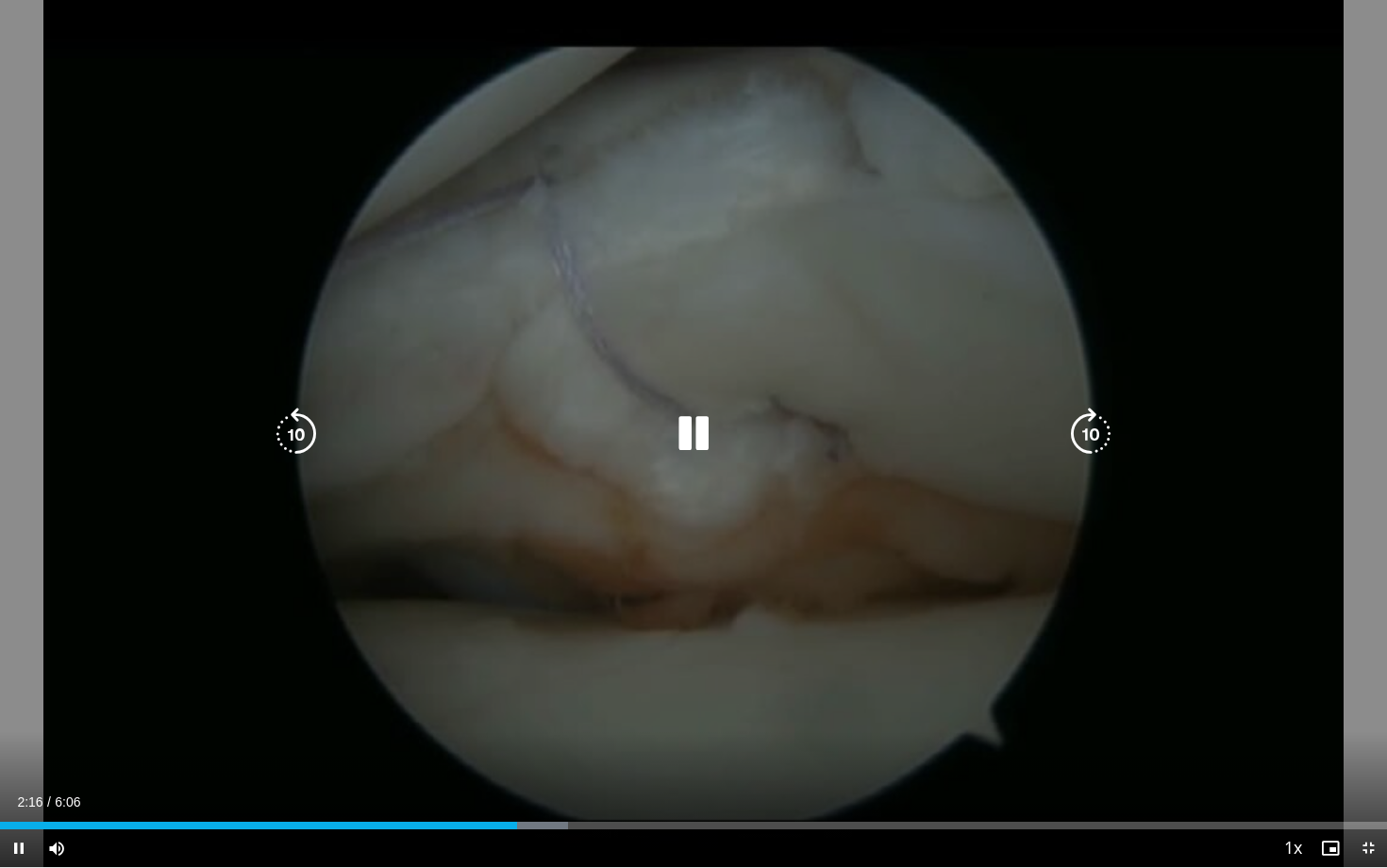 click on "10 seconds
Tap to unmute" at bounding box center [694, 433] 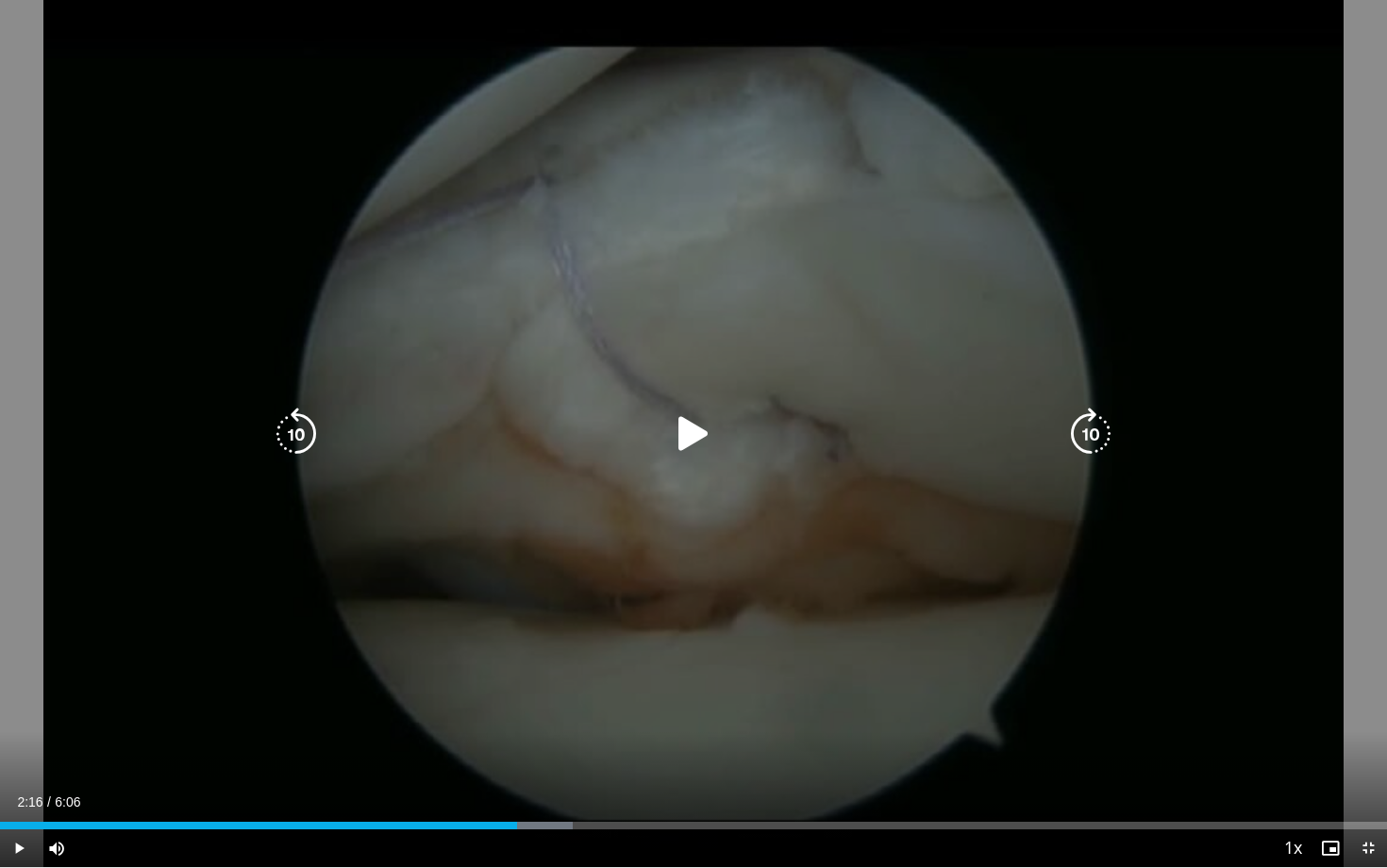 click at bounding box center (1091, 434) 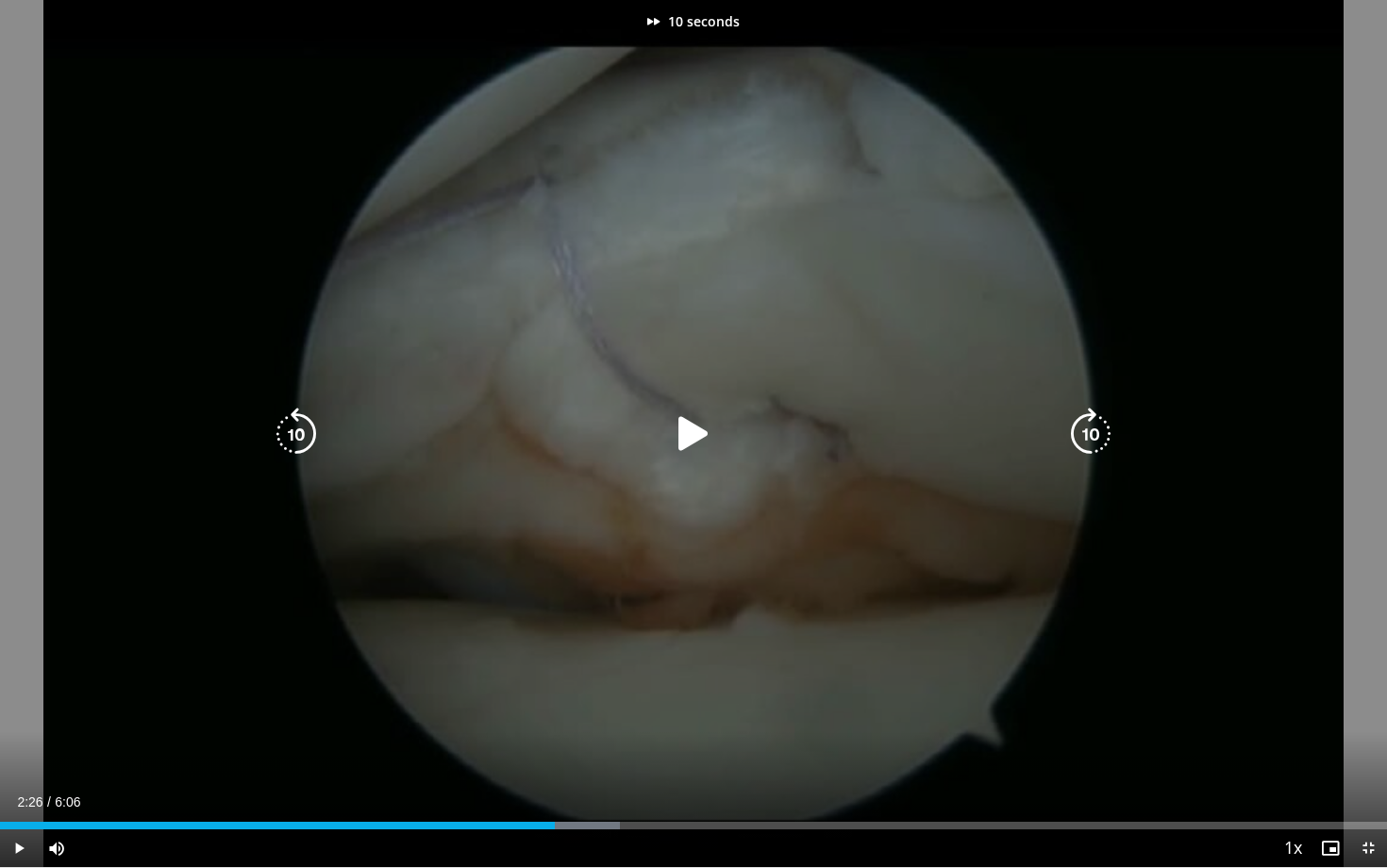 click at bounding box center (694, 434) 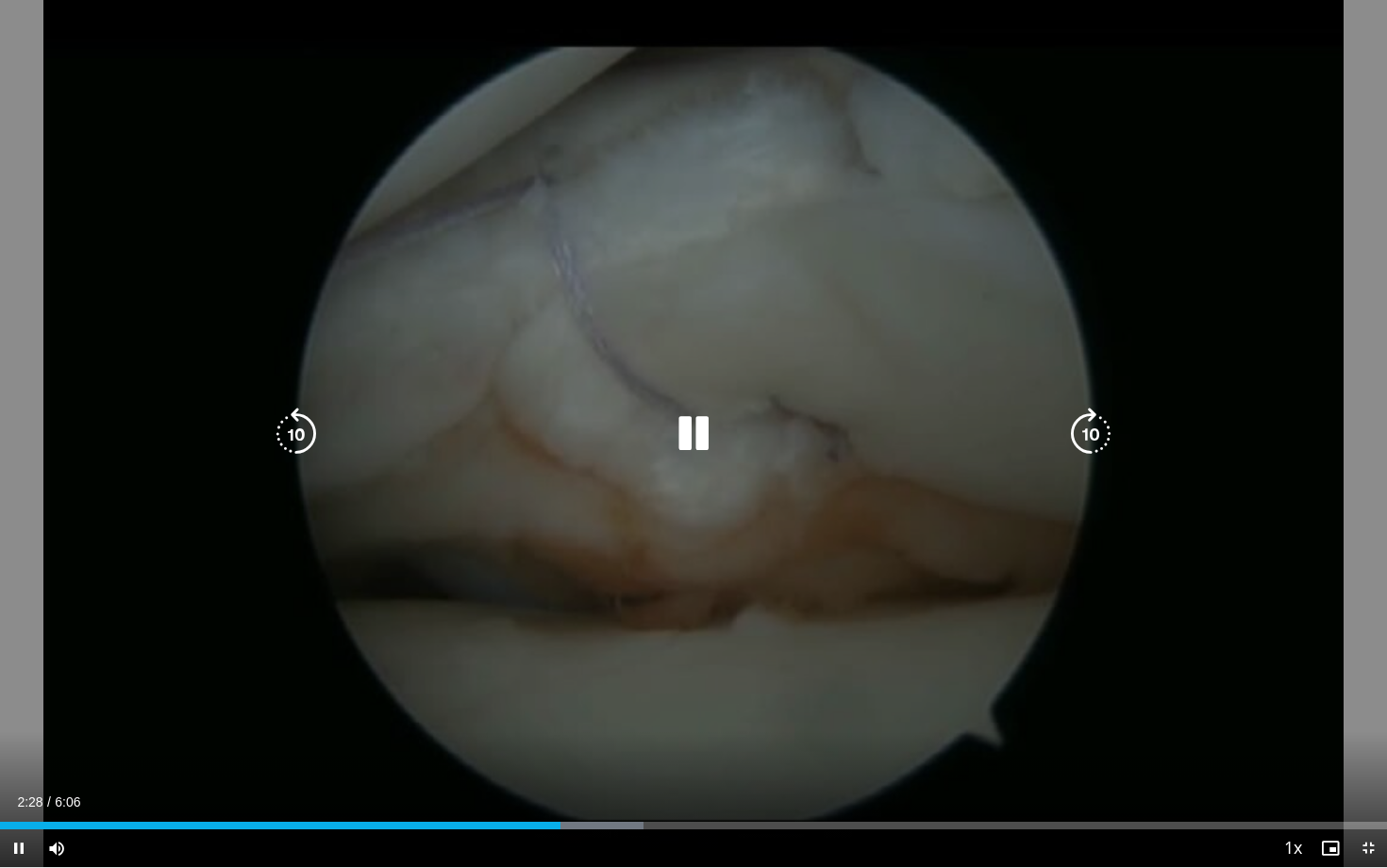 click on "10 seconds
Tap to unmute" at bounding box center (694, 433) 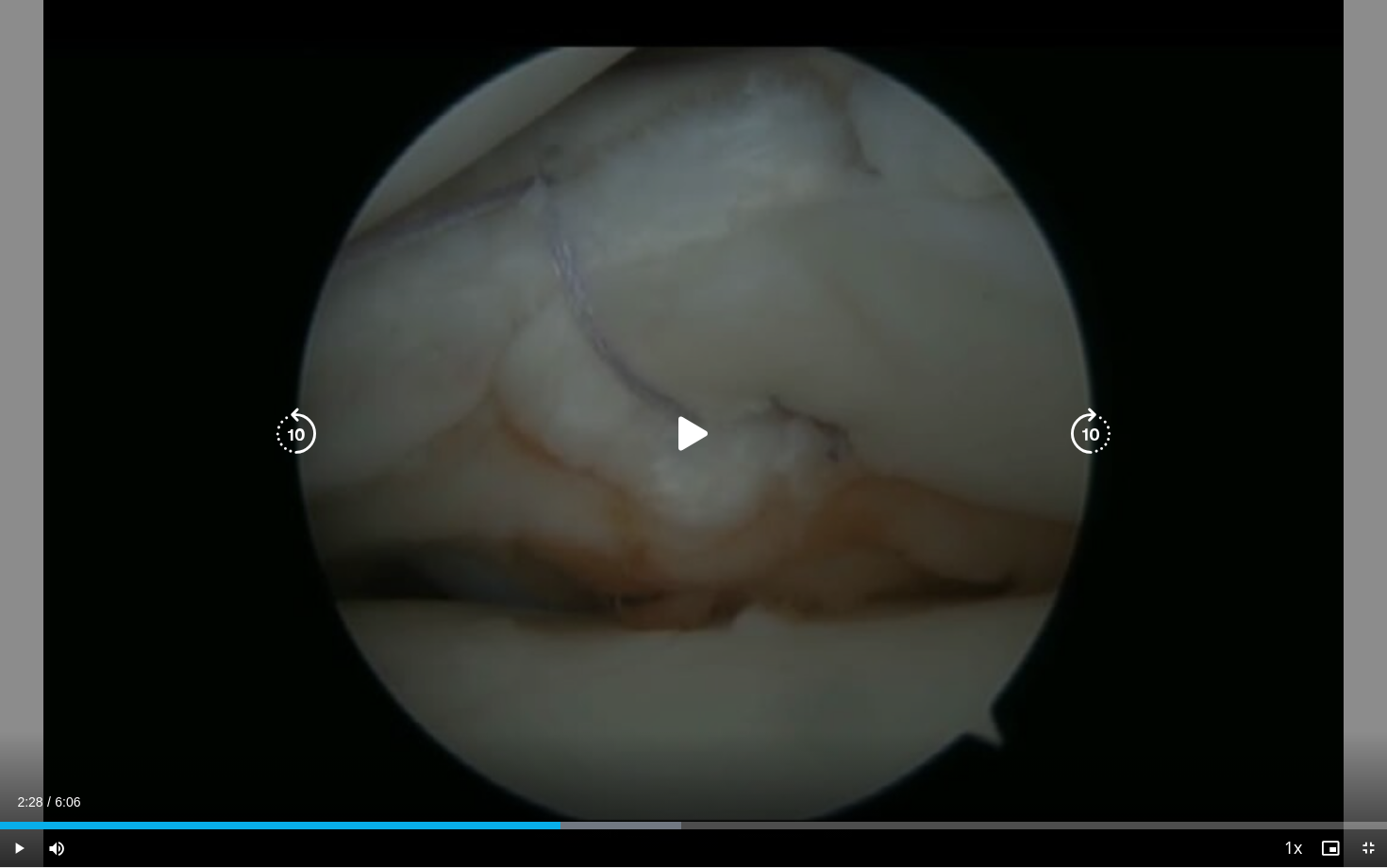 click on "10 seconds
Tap to unmute" at bounding box center [694, 433] 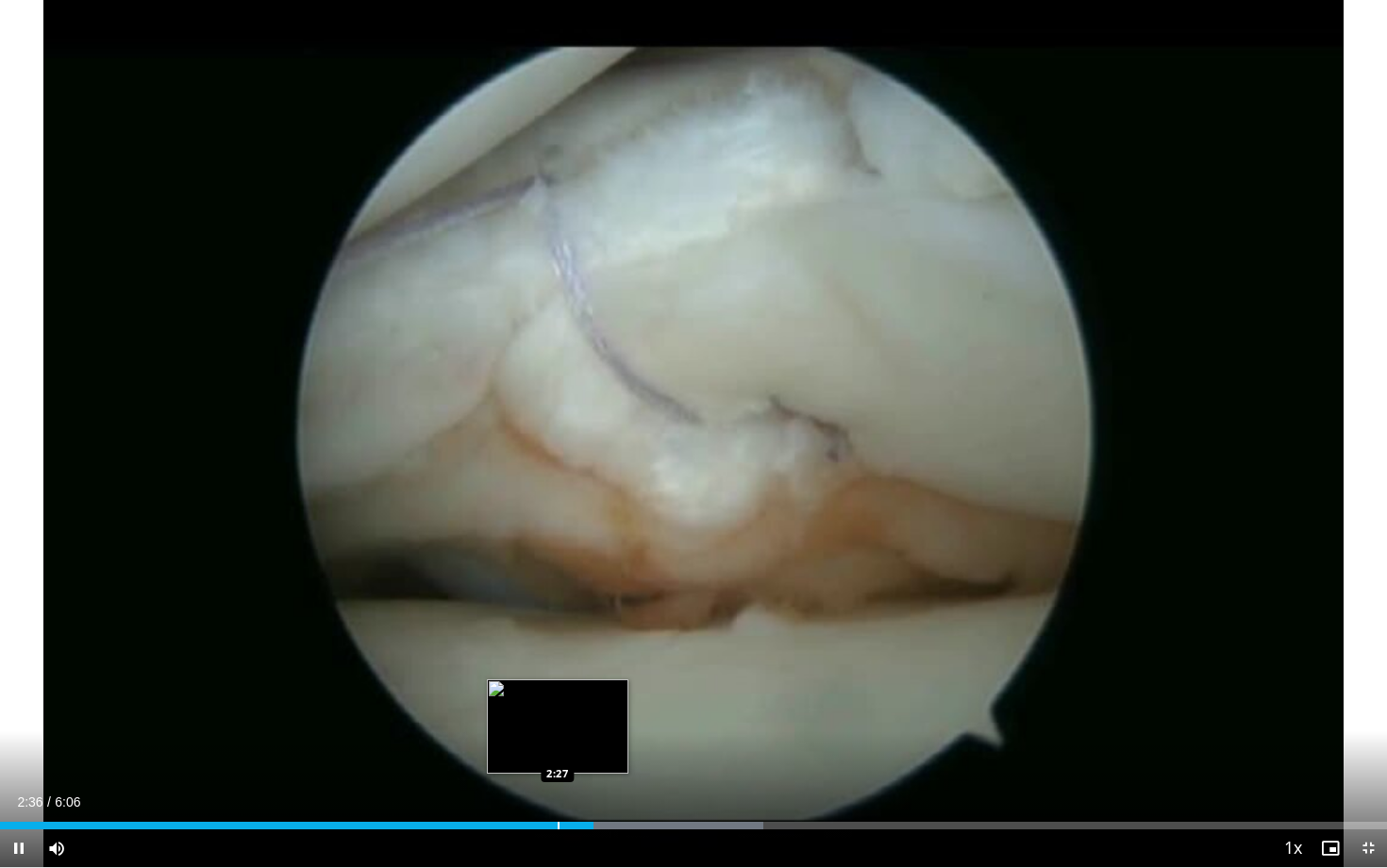 click on "Loaded :  55.03% 2:36 2:27" at bounding box center (694, 820) 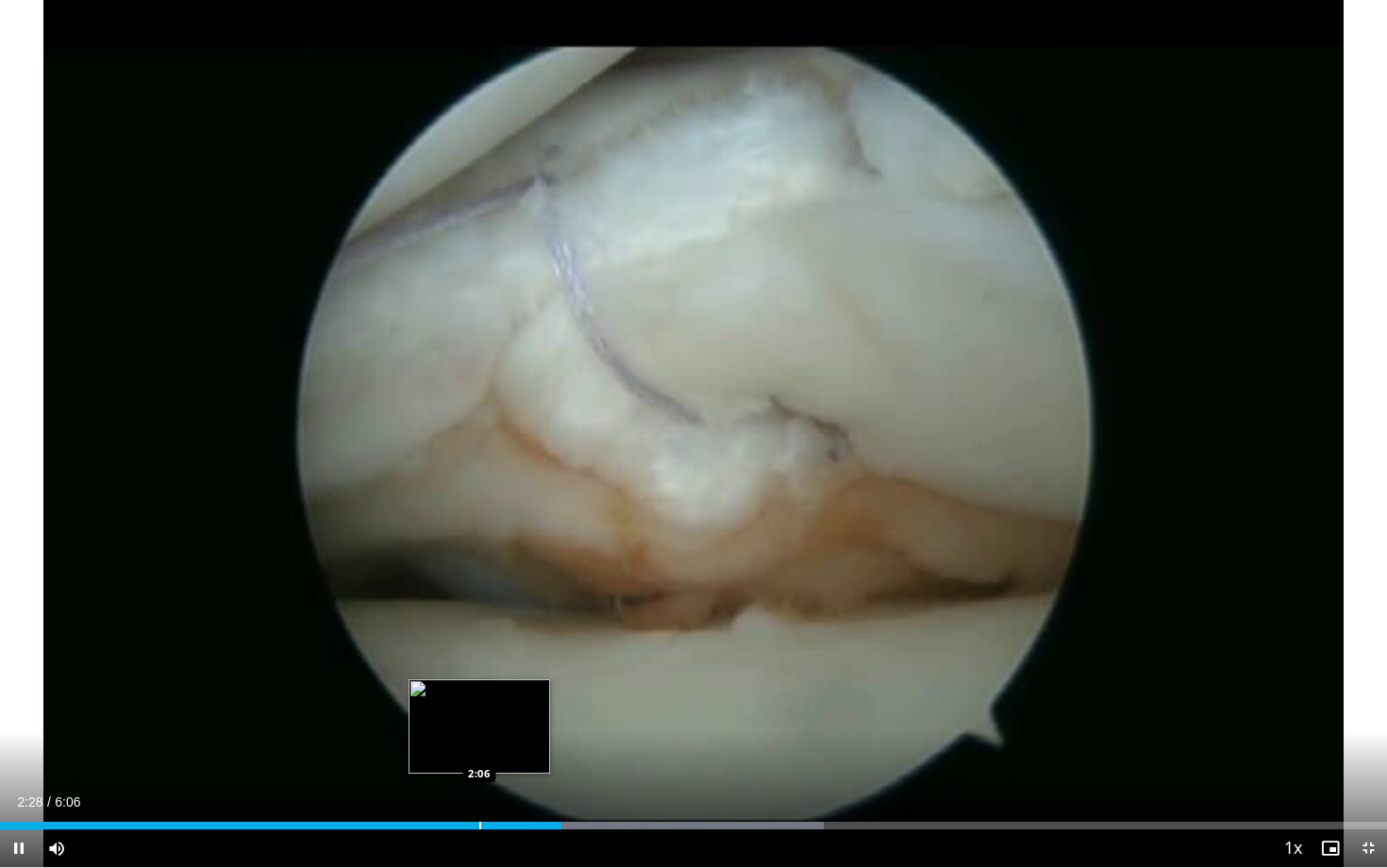 click at bounding box center (480, 826) 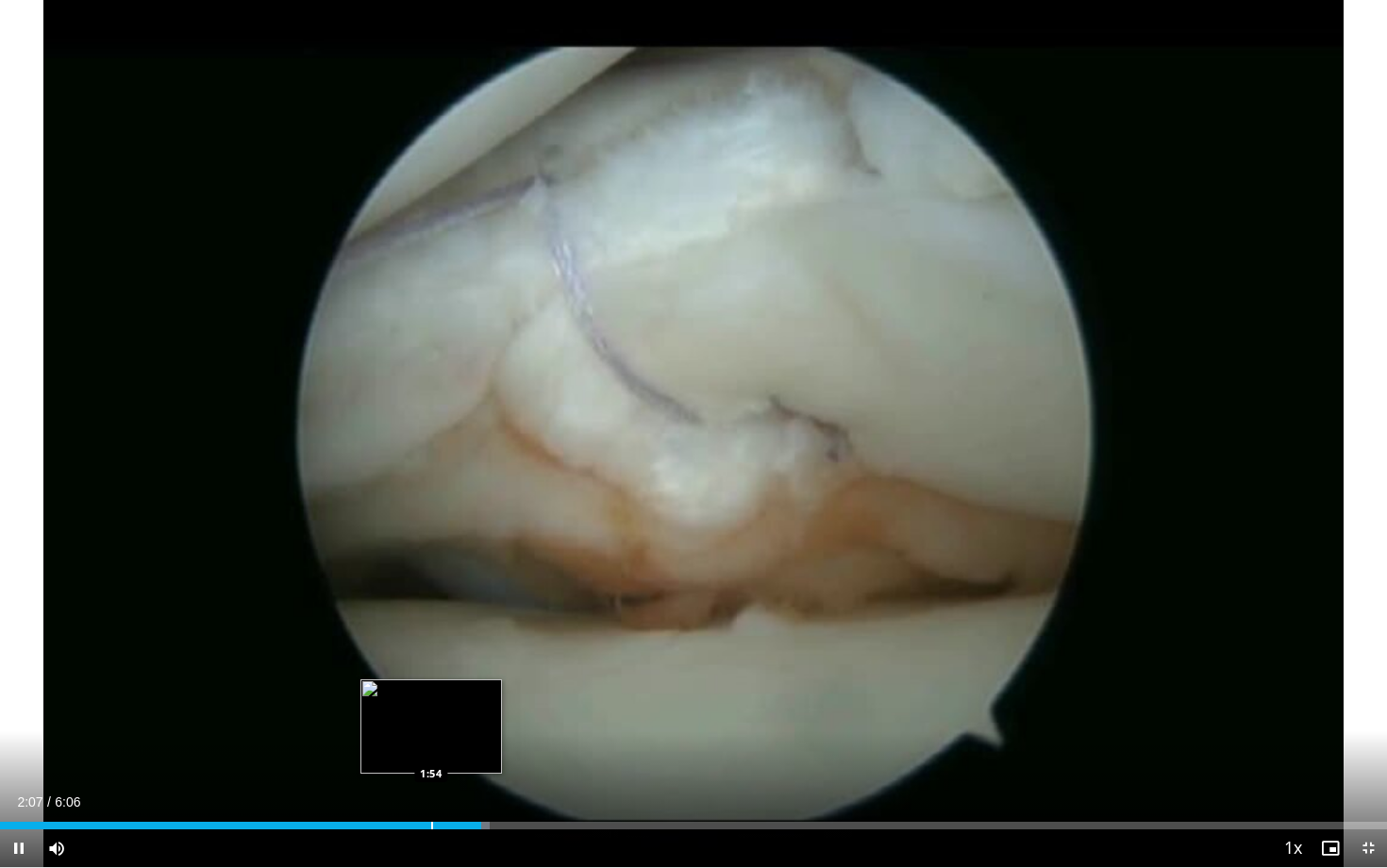 click at bounding box center [432, 826] 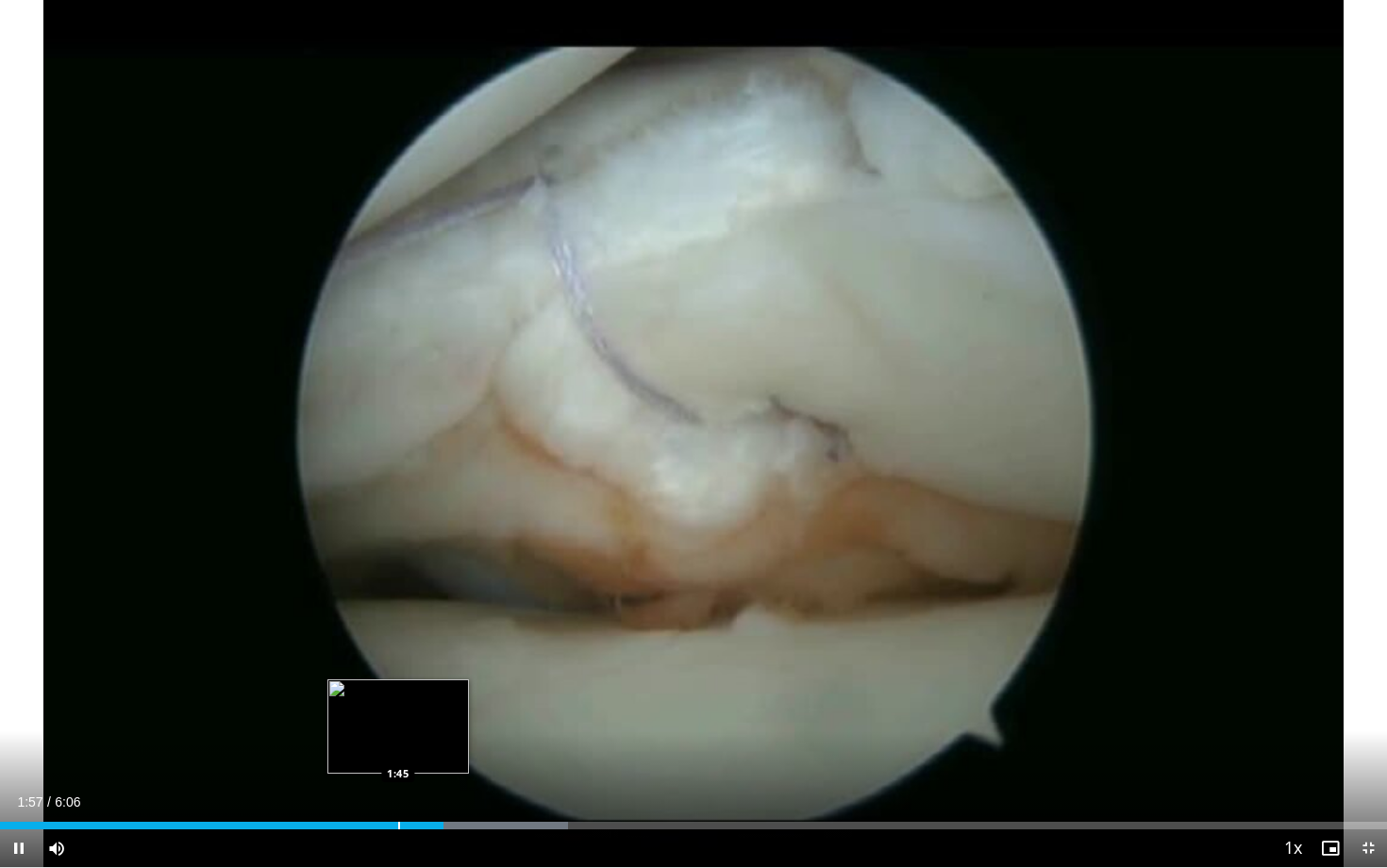 click at bounding box center (399, 826) 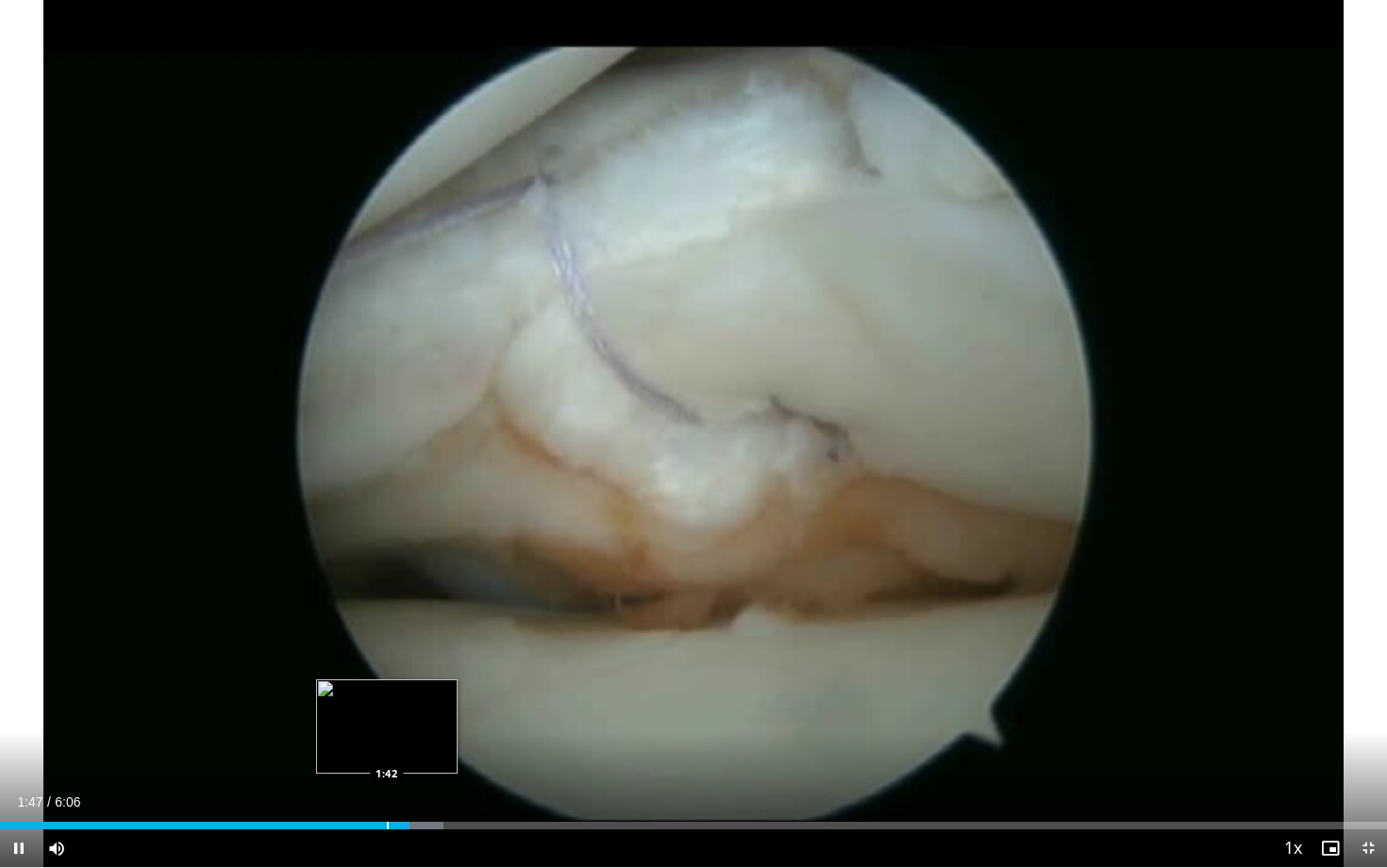 click on "Loaded :  32.00% 1:48 1:42" at bounding box center (694, 820) 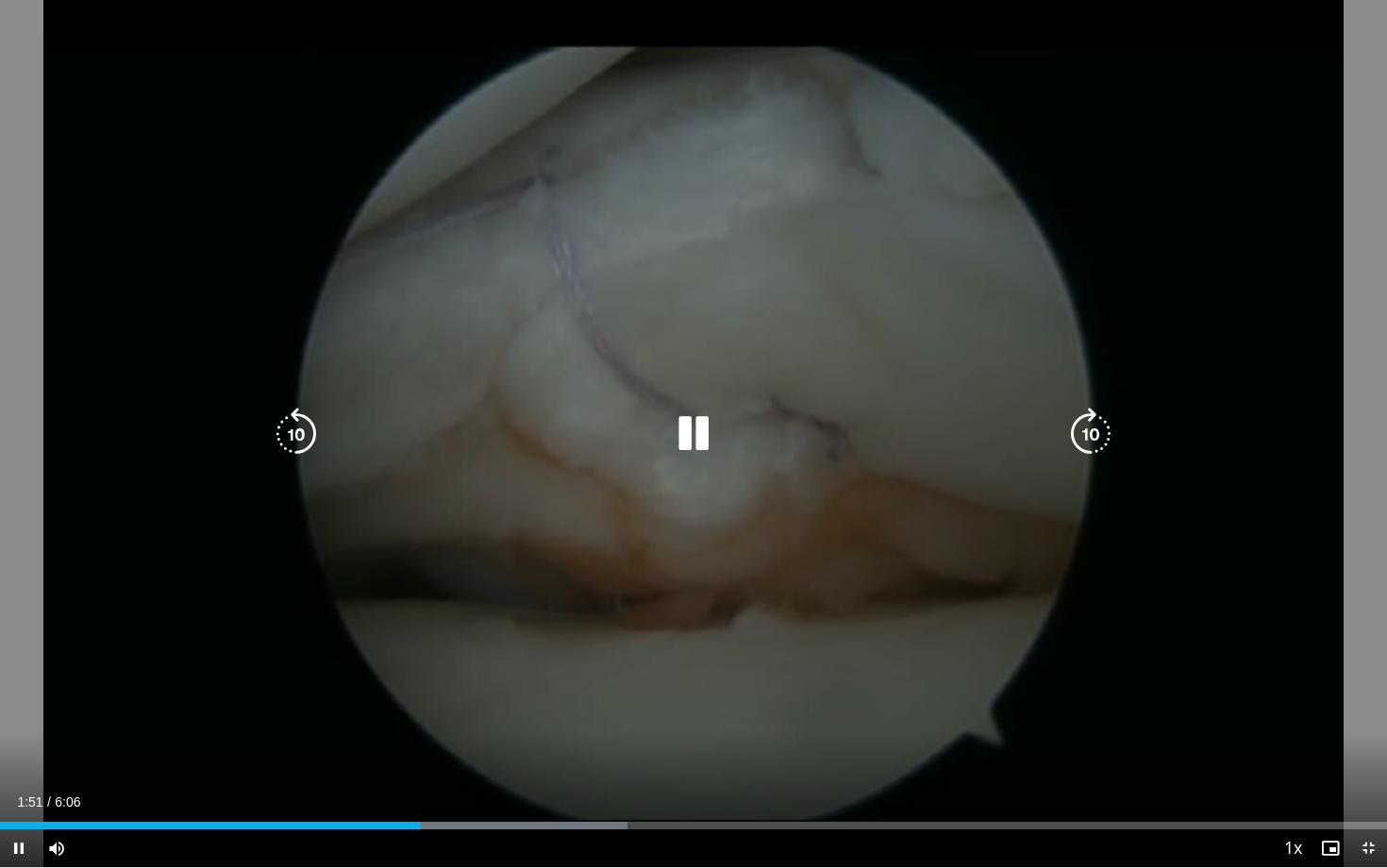 click on "10 seconds
Tap to unmute" at bounding box center (694, 433) 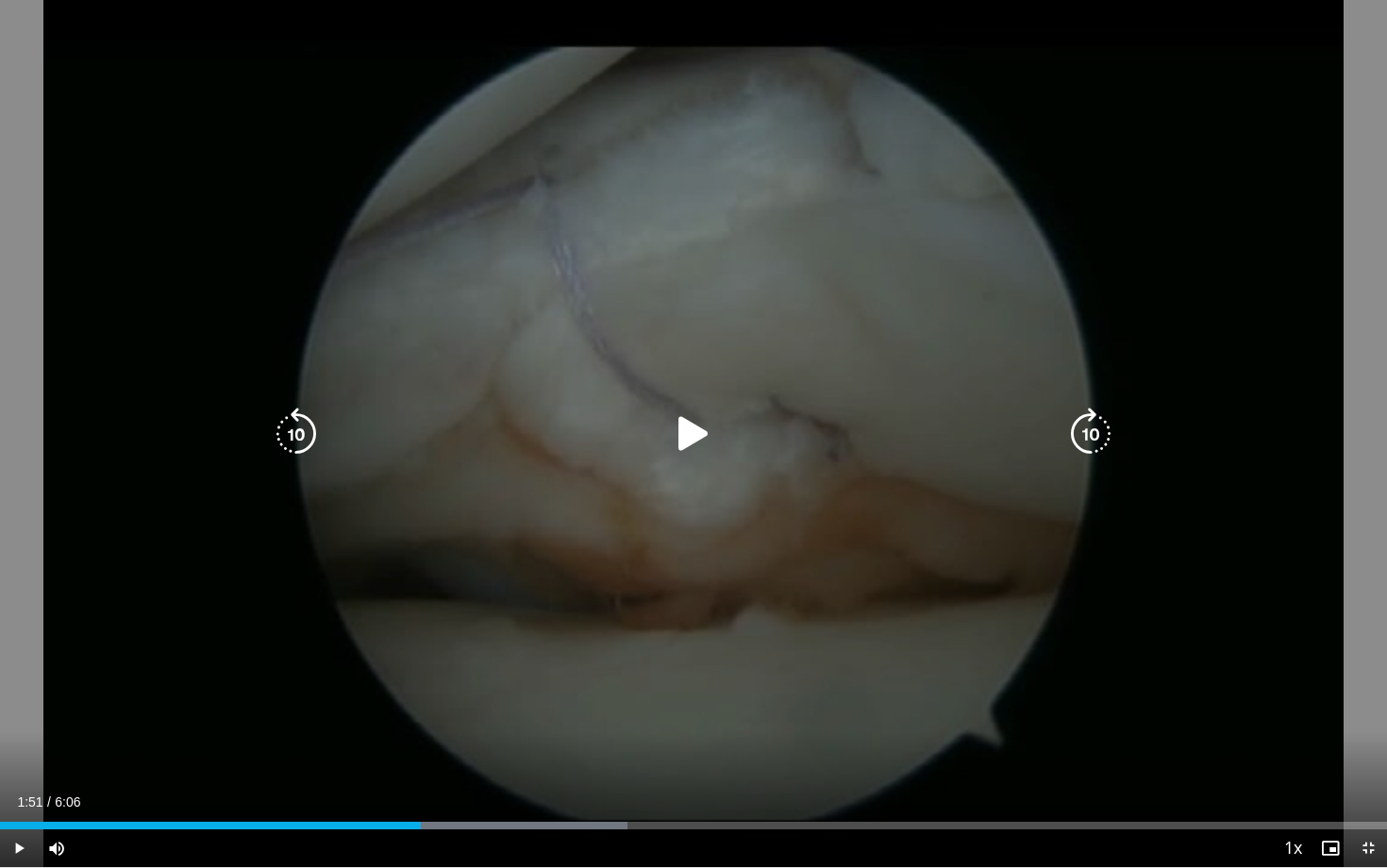 click at bounding box center [694, 434] 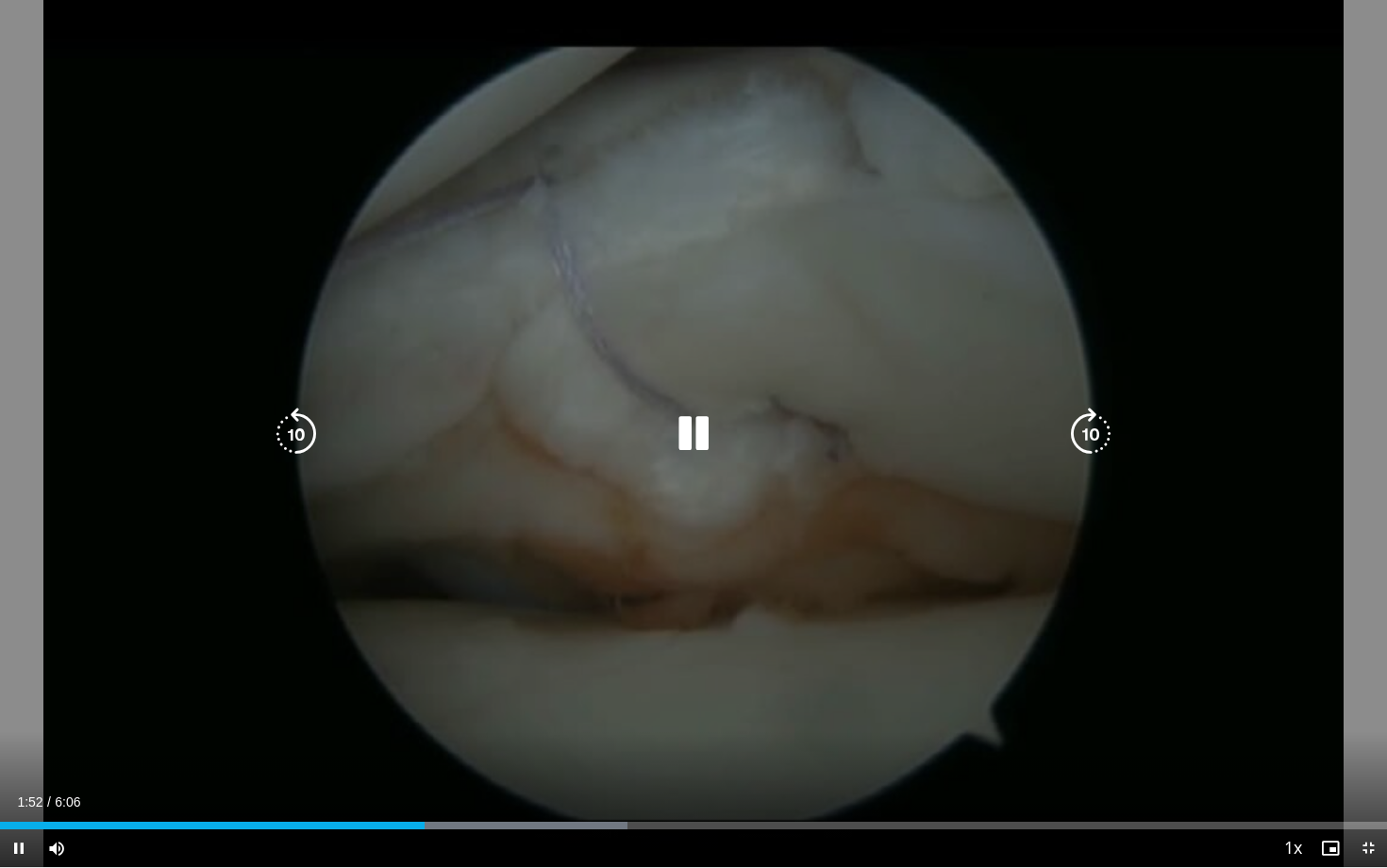 click on "10 seconds
Tap to unmute" at bounding box center (694, 433) 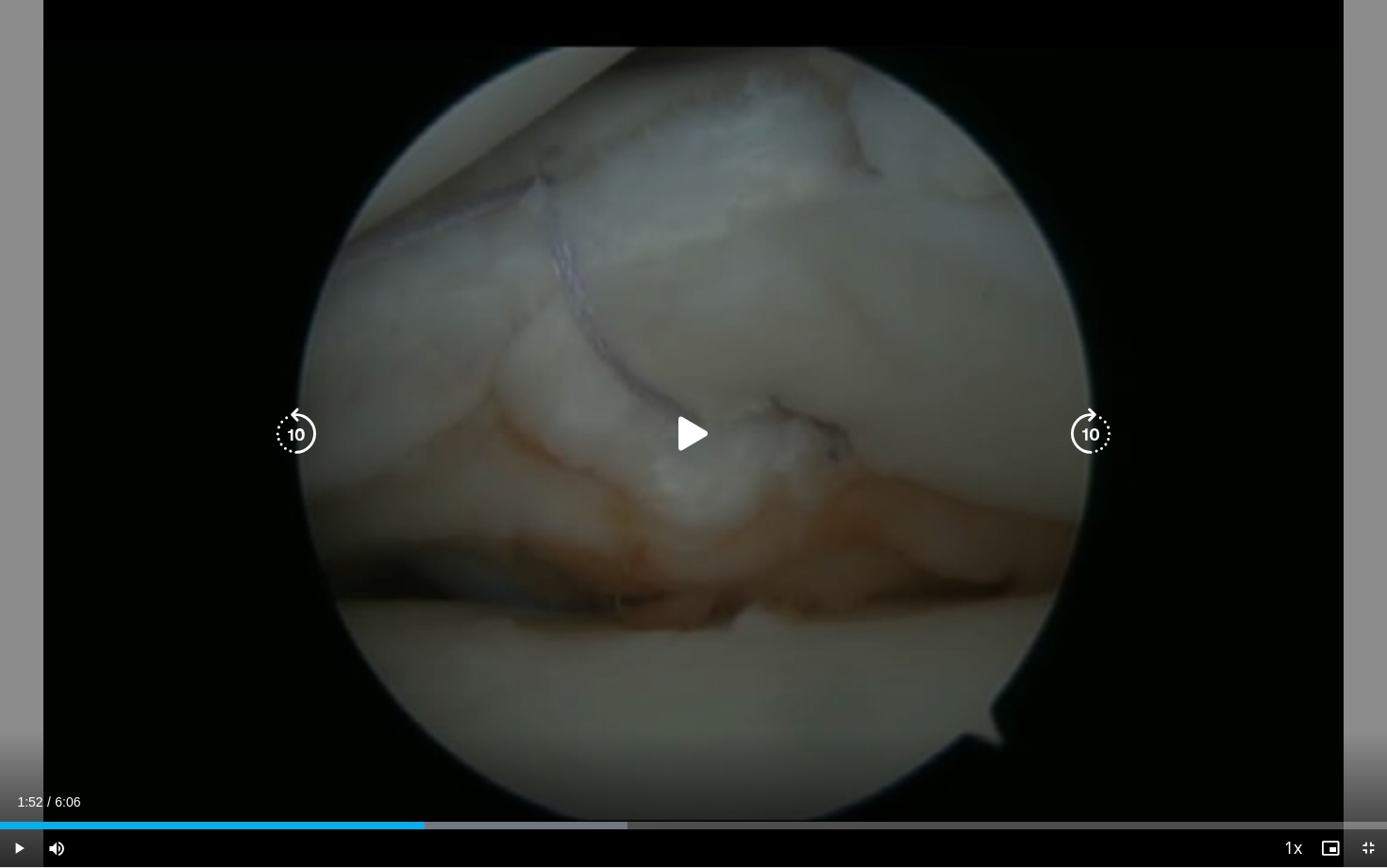 click at bounding box center [694, 434] 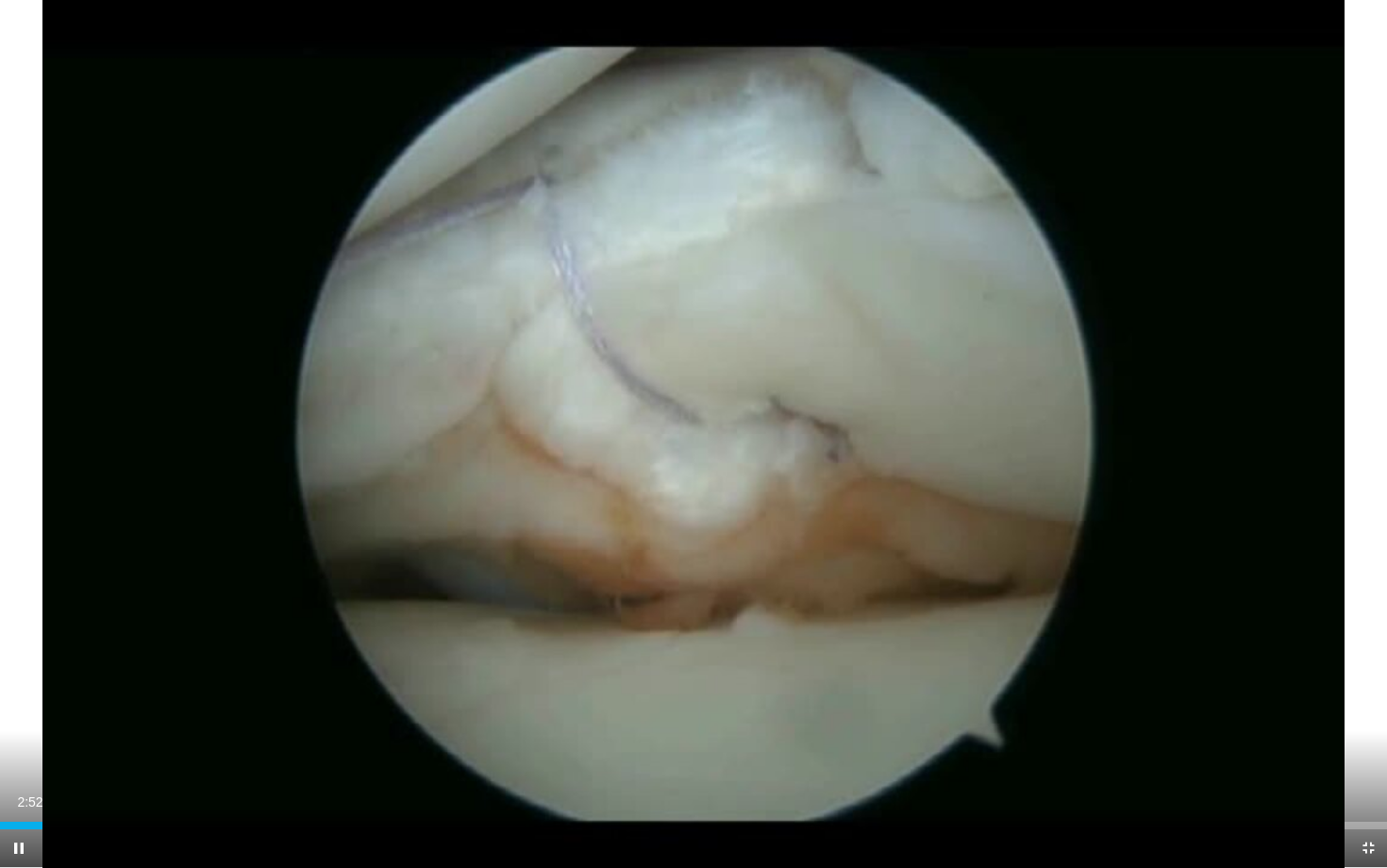 click at bounding box center (694, 434) 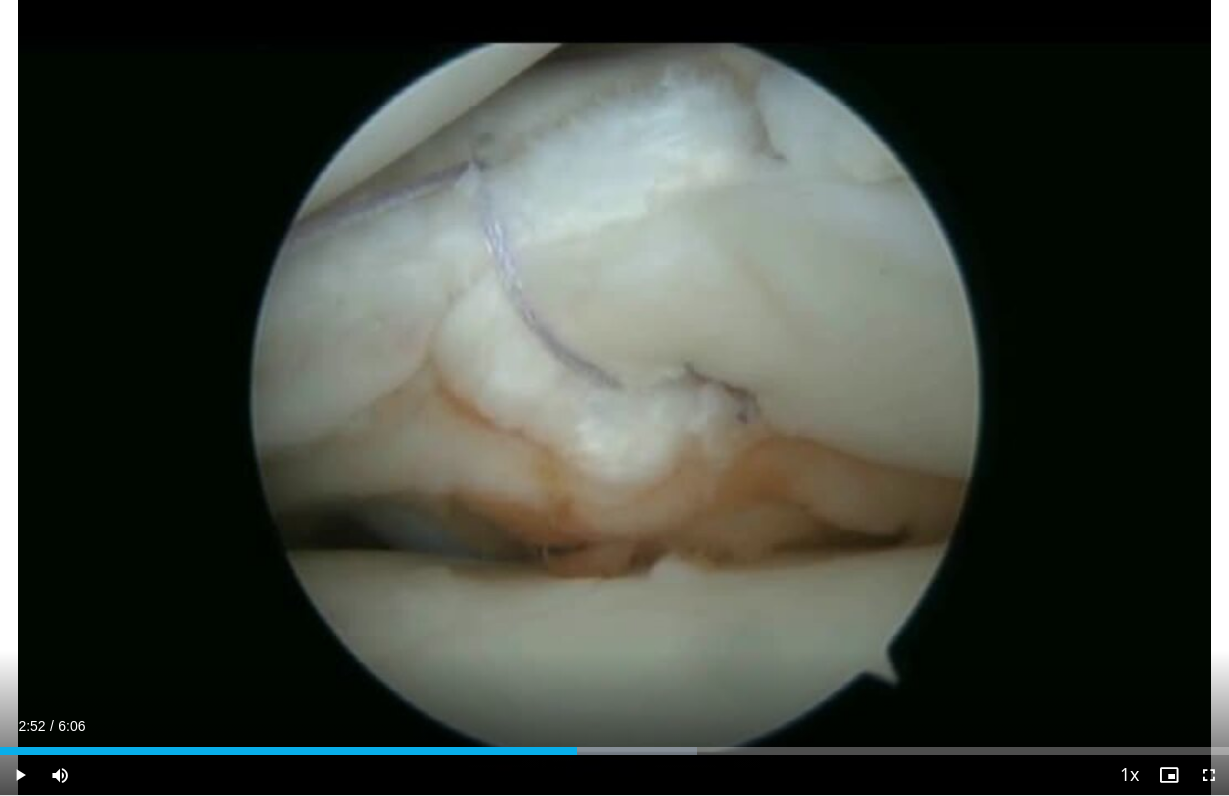 click at bounding box center (1209, 775) 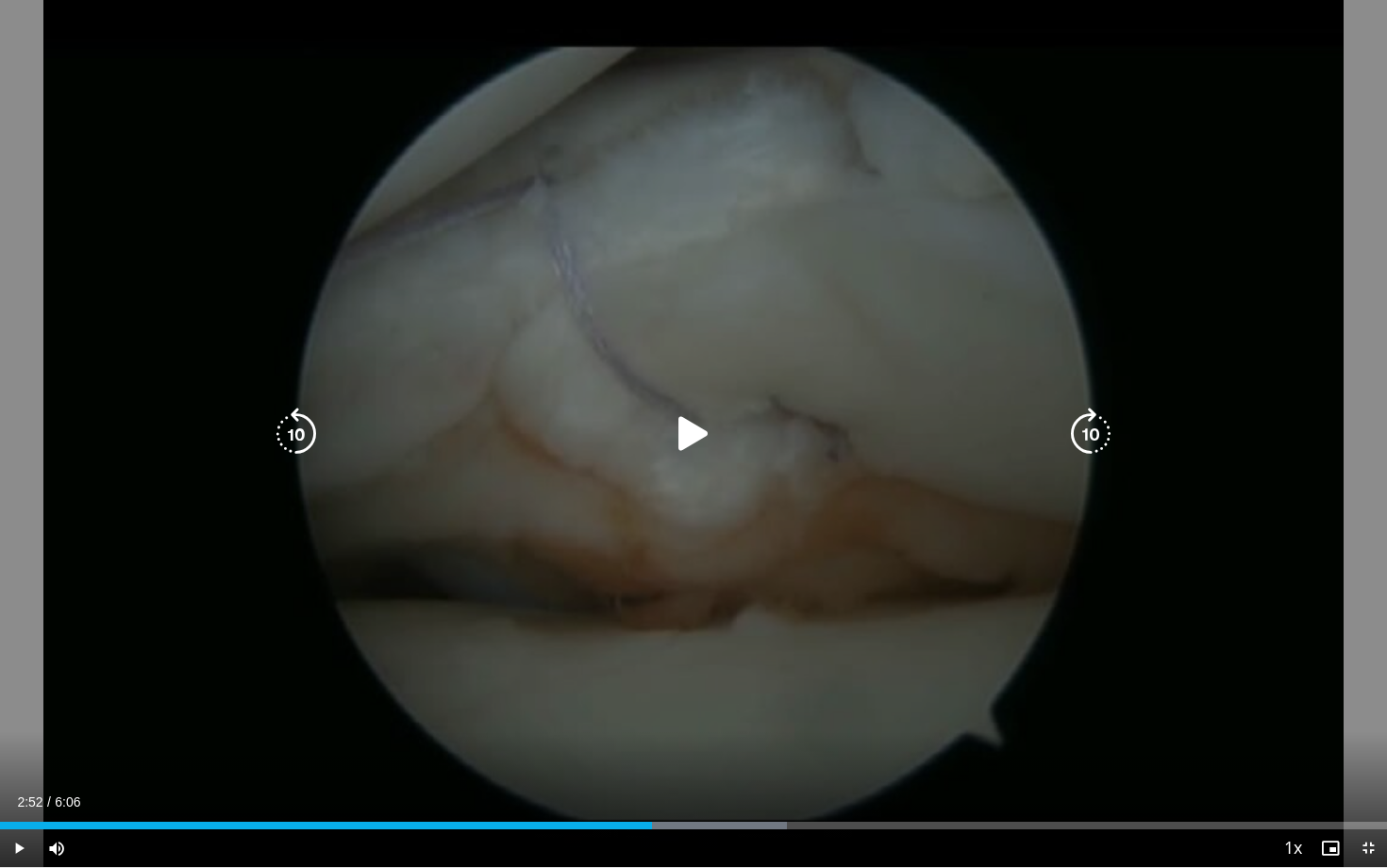 click at bounding box center (694, 434) 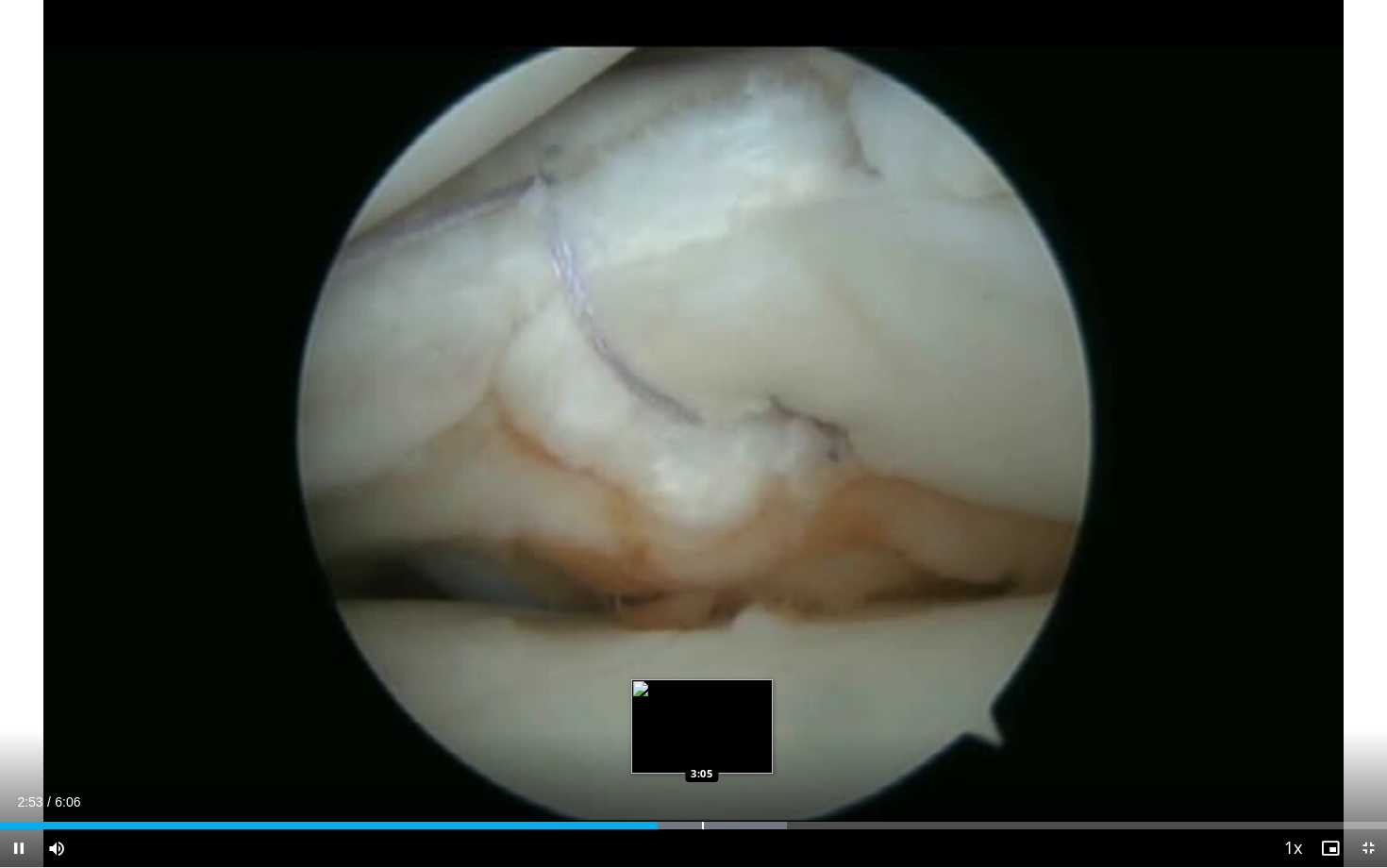 click at bounding box center (703, 826) 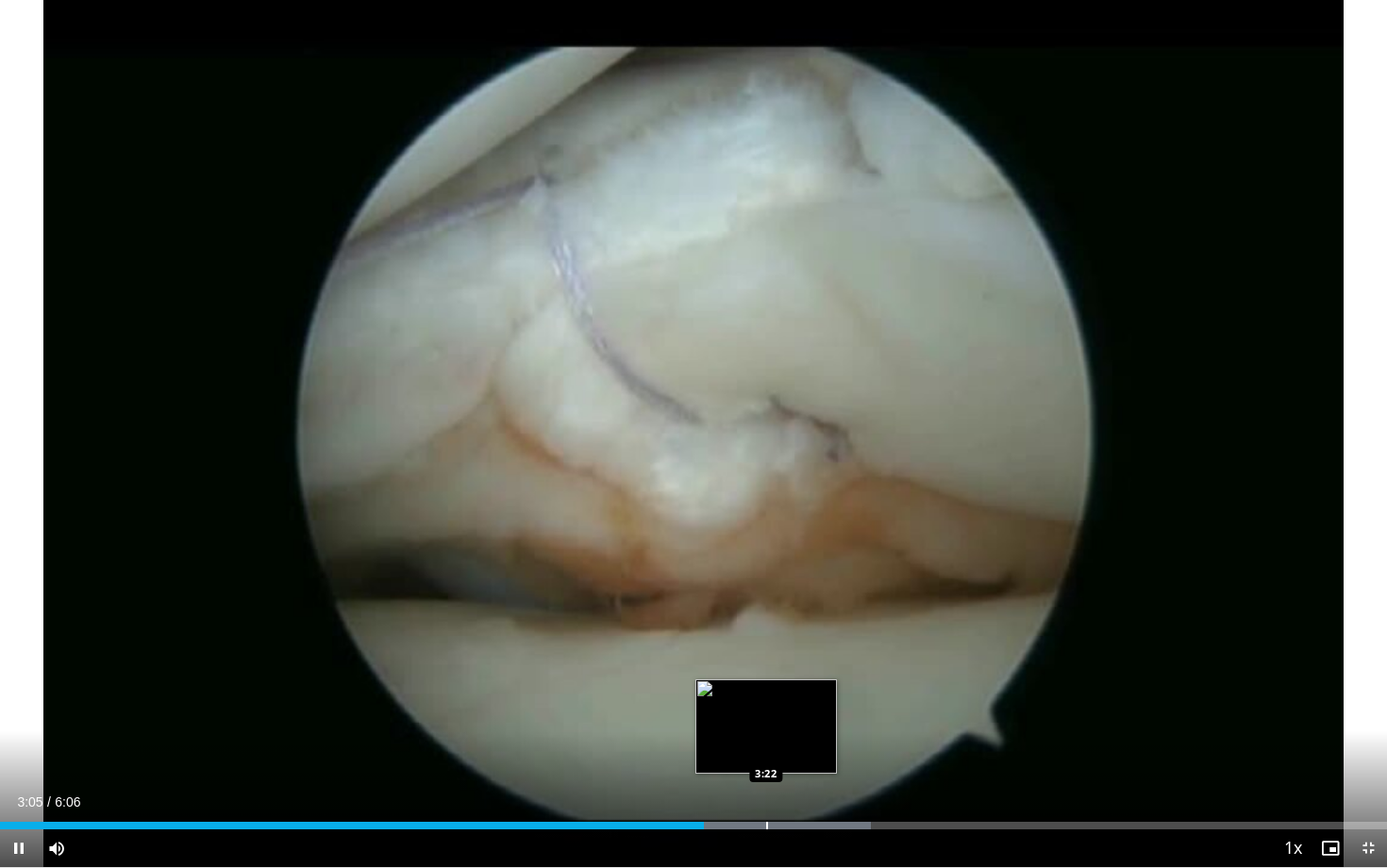 click at bounding box center [767, 826] 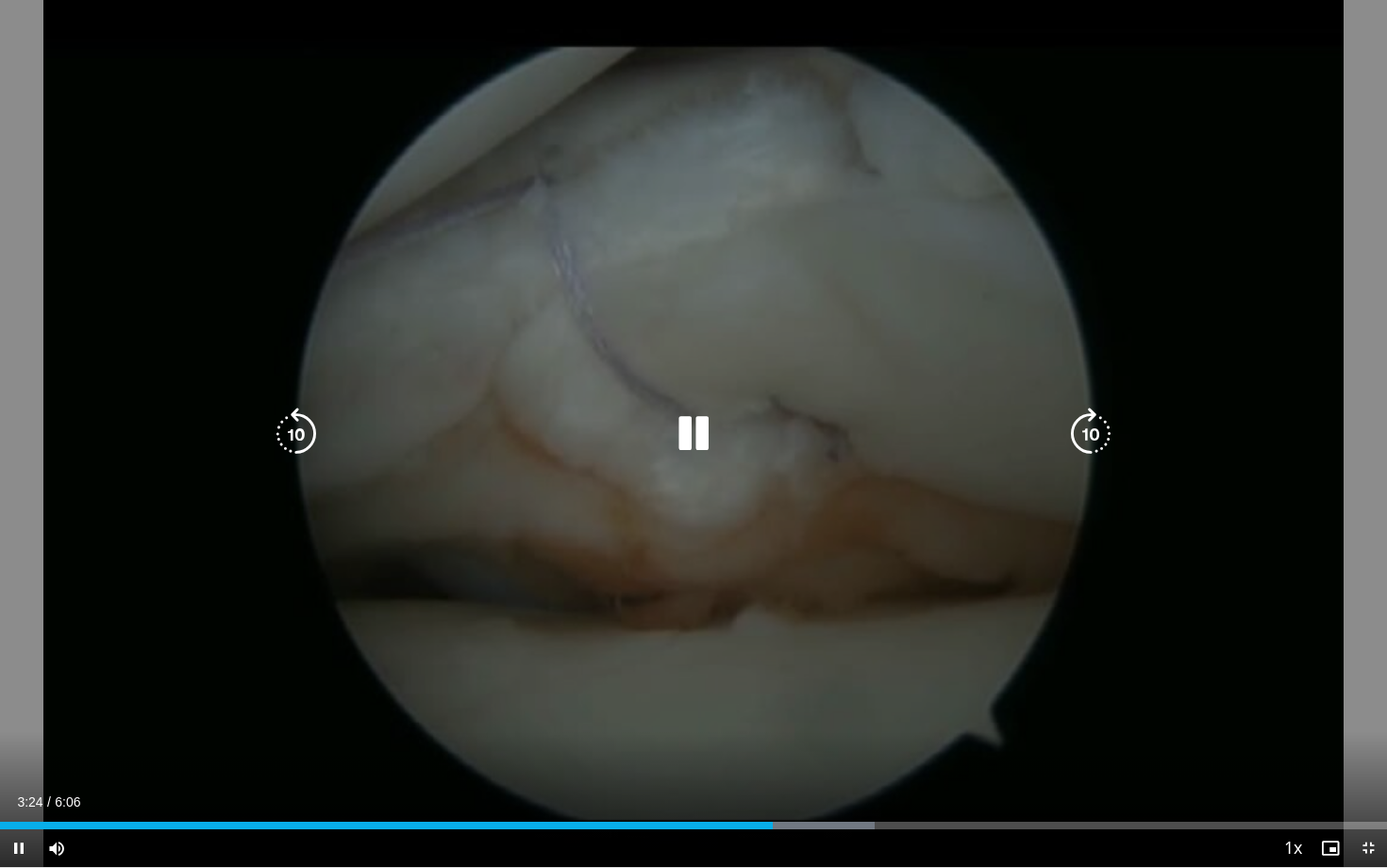 click on "10 seconds
Tap to unmute" at bounding box center [694, 433] 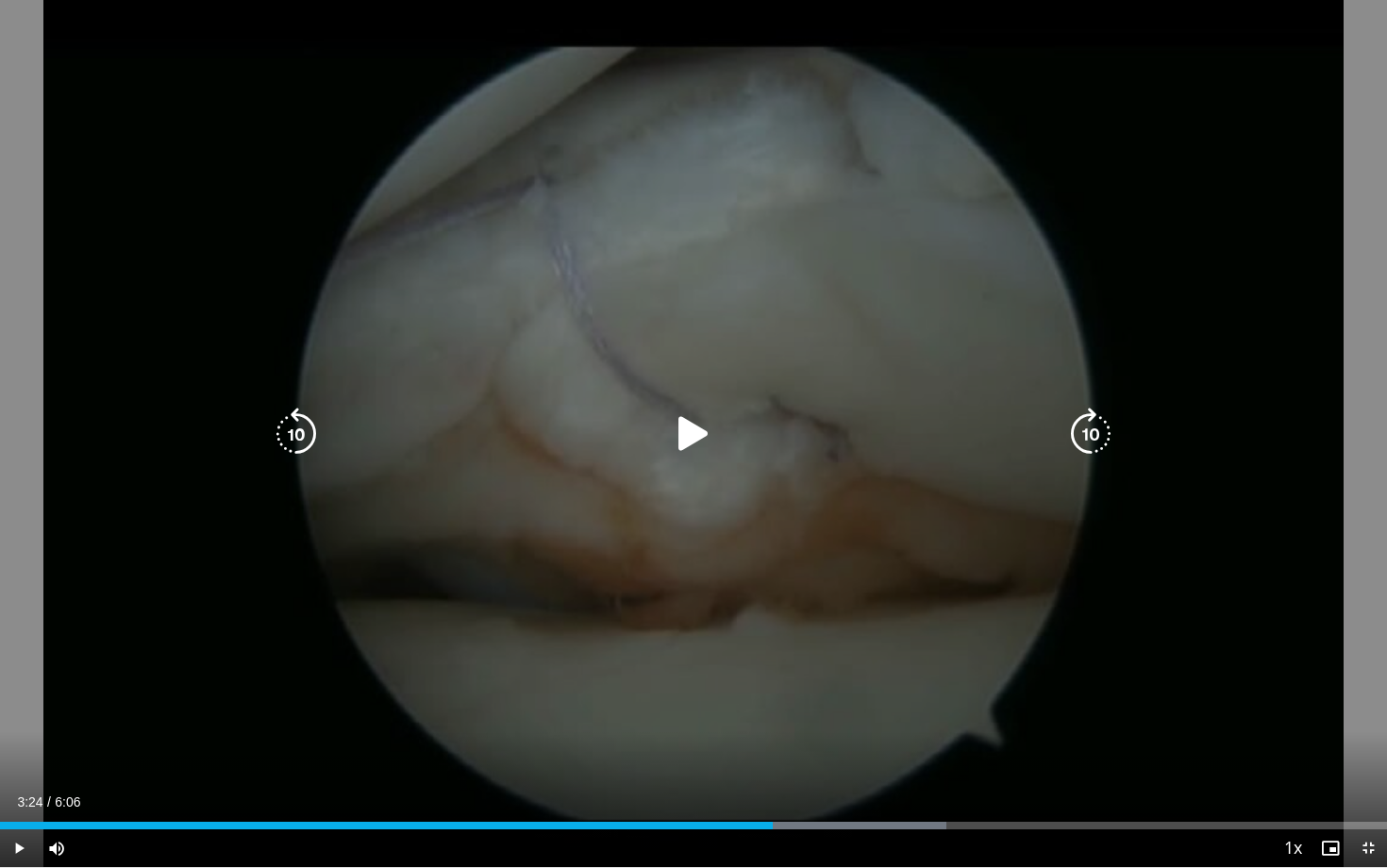 click at bounding box center [694, 434] 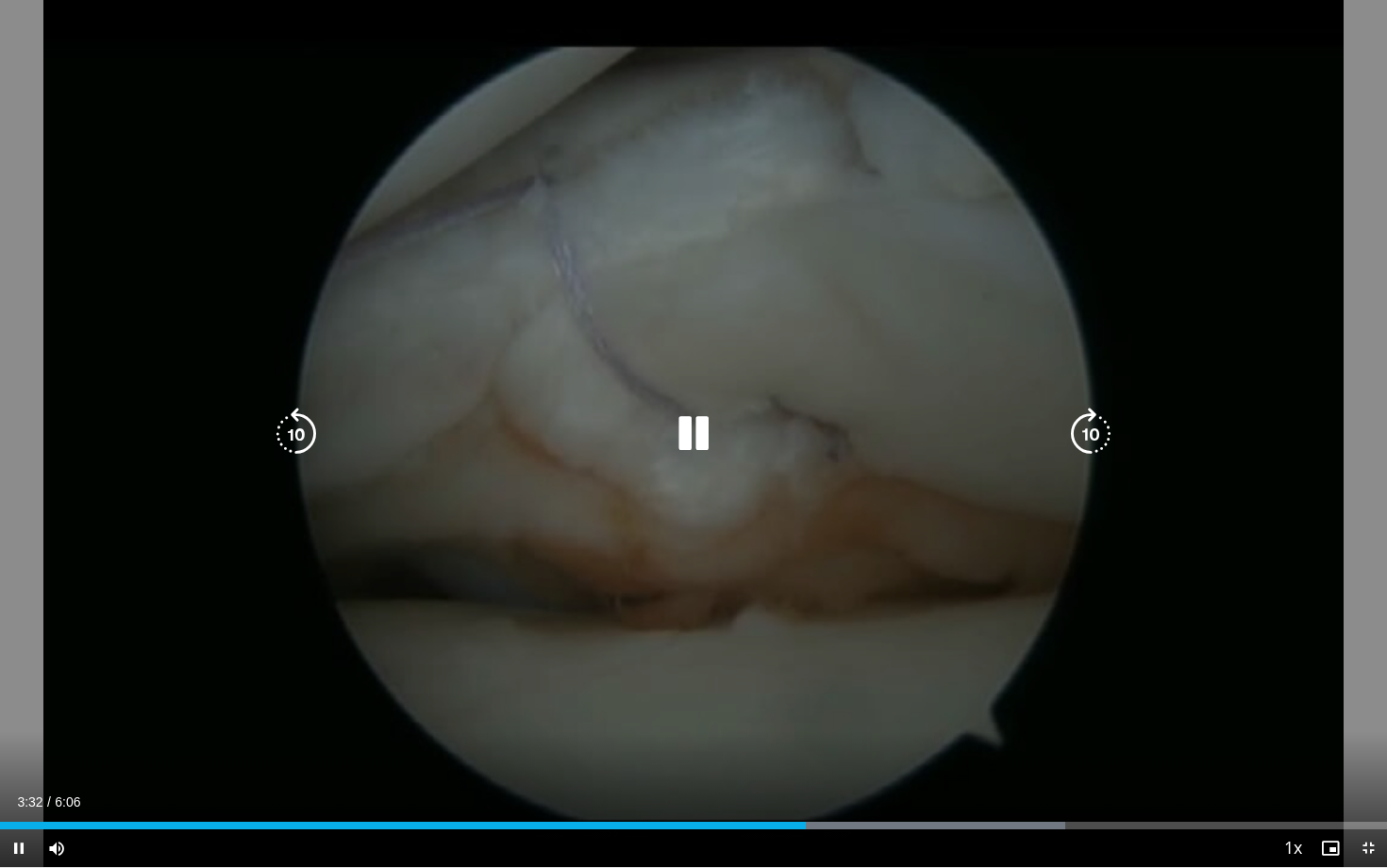 click on "10 seconds
Tap to unmute" at bounding box center (694, 433) 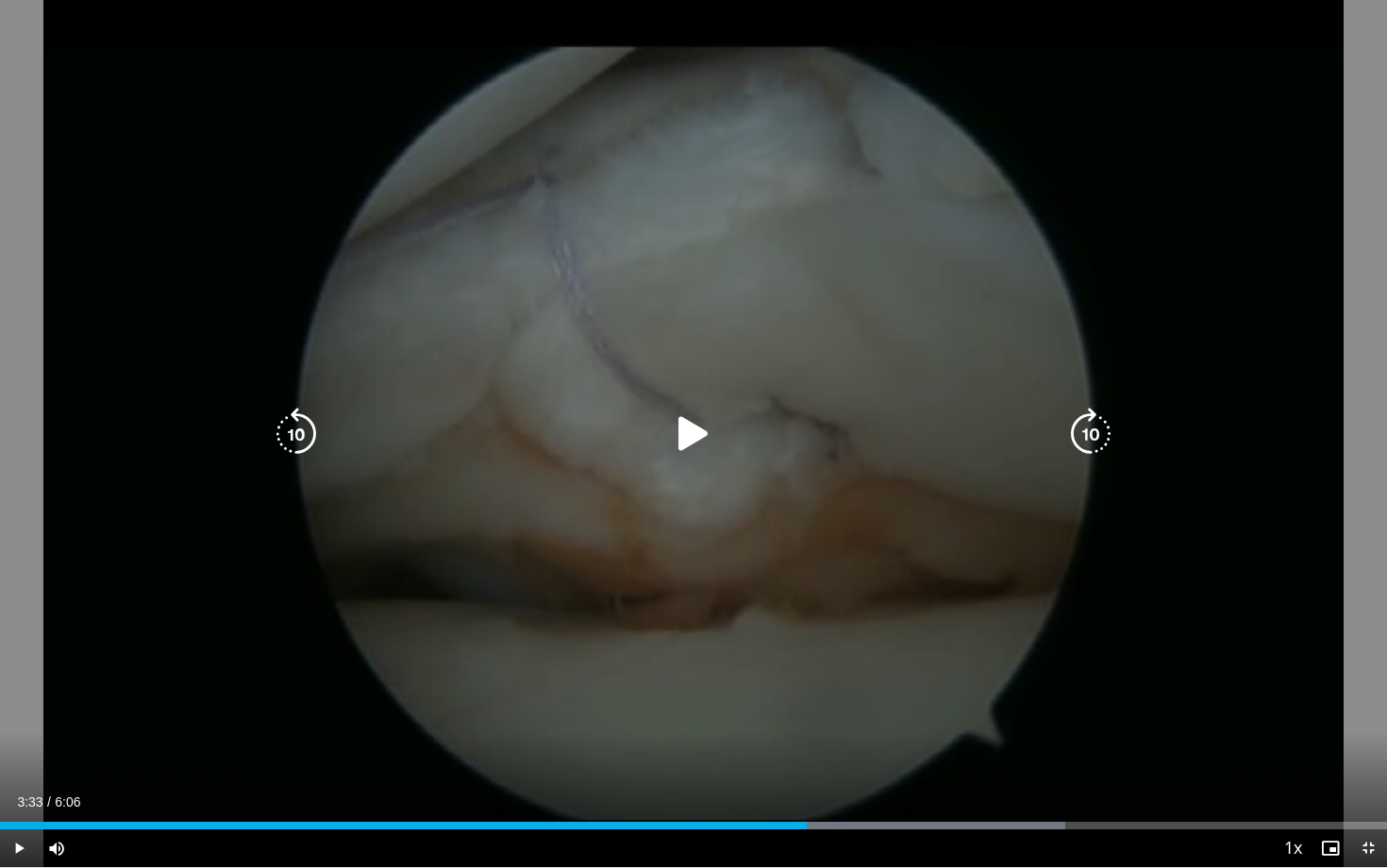 click at bounding box center (694, 434) 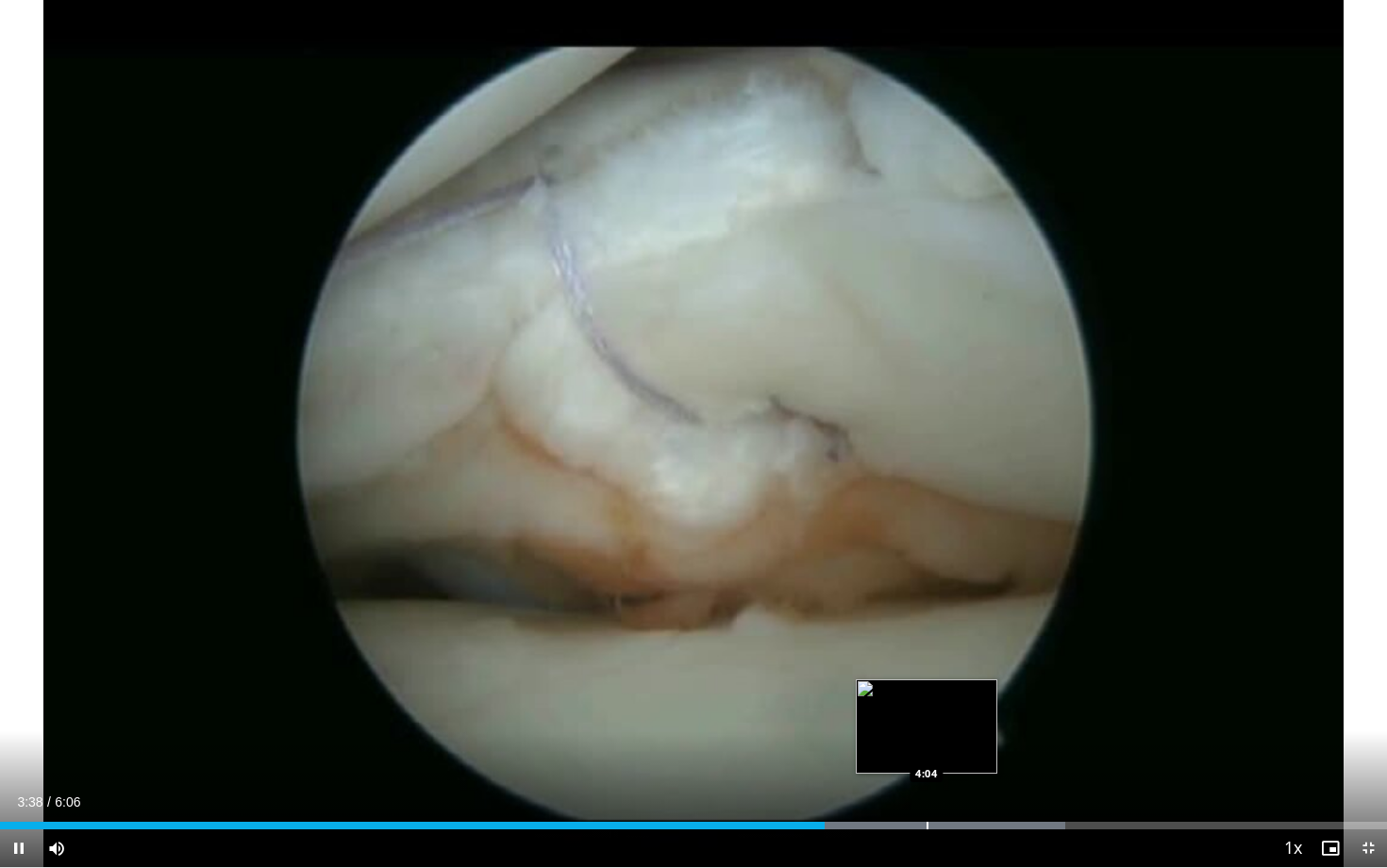 click at bounding box center [927, 826] 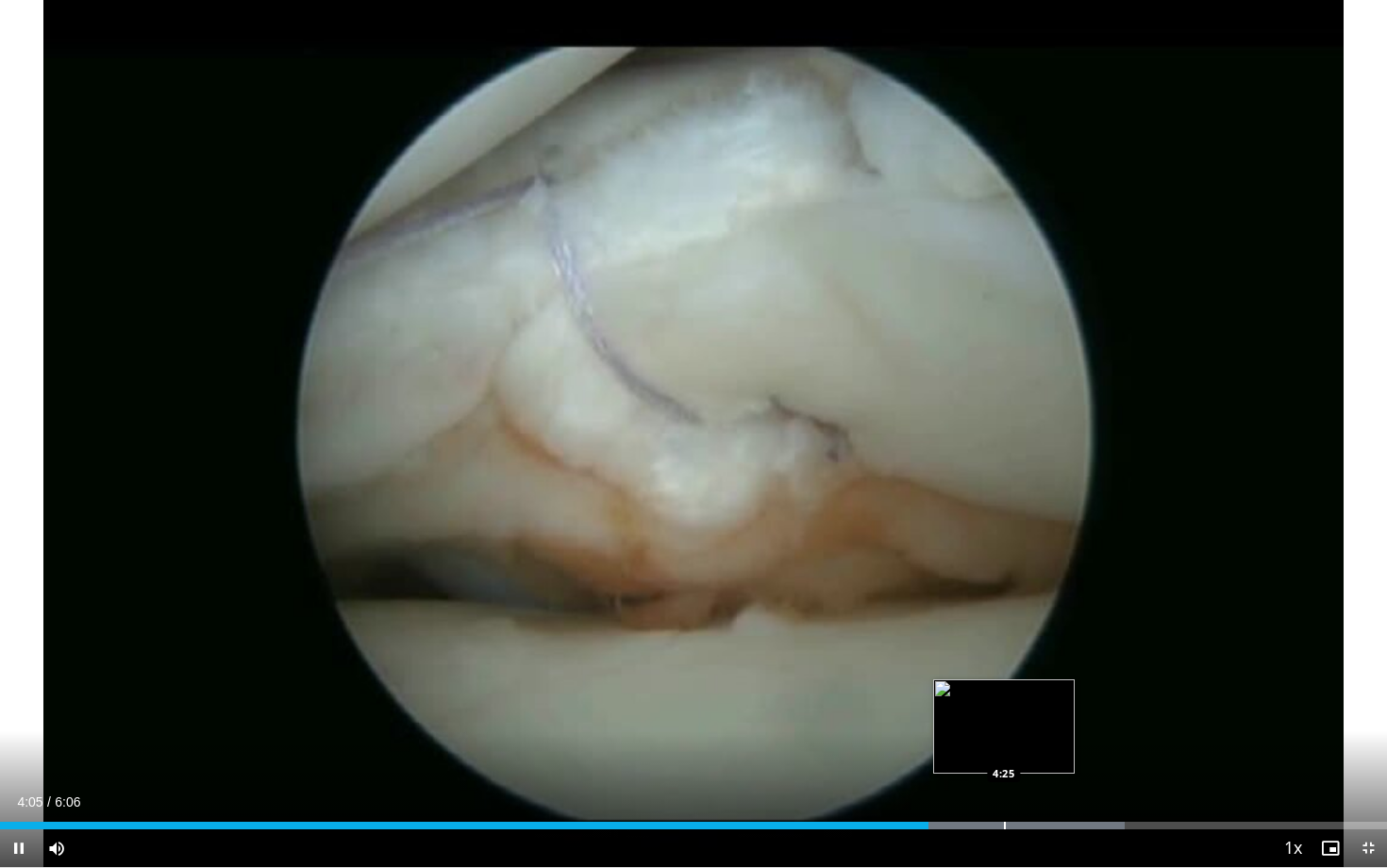 click on "Loaded :  81.09% 4:05 4:25" at bounding box center [694, 820] 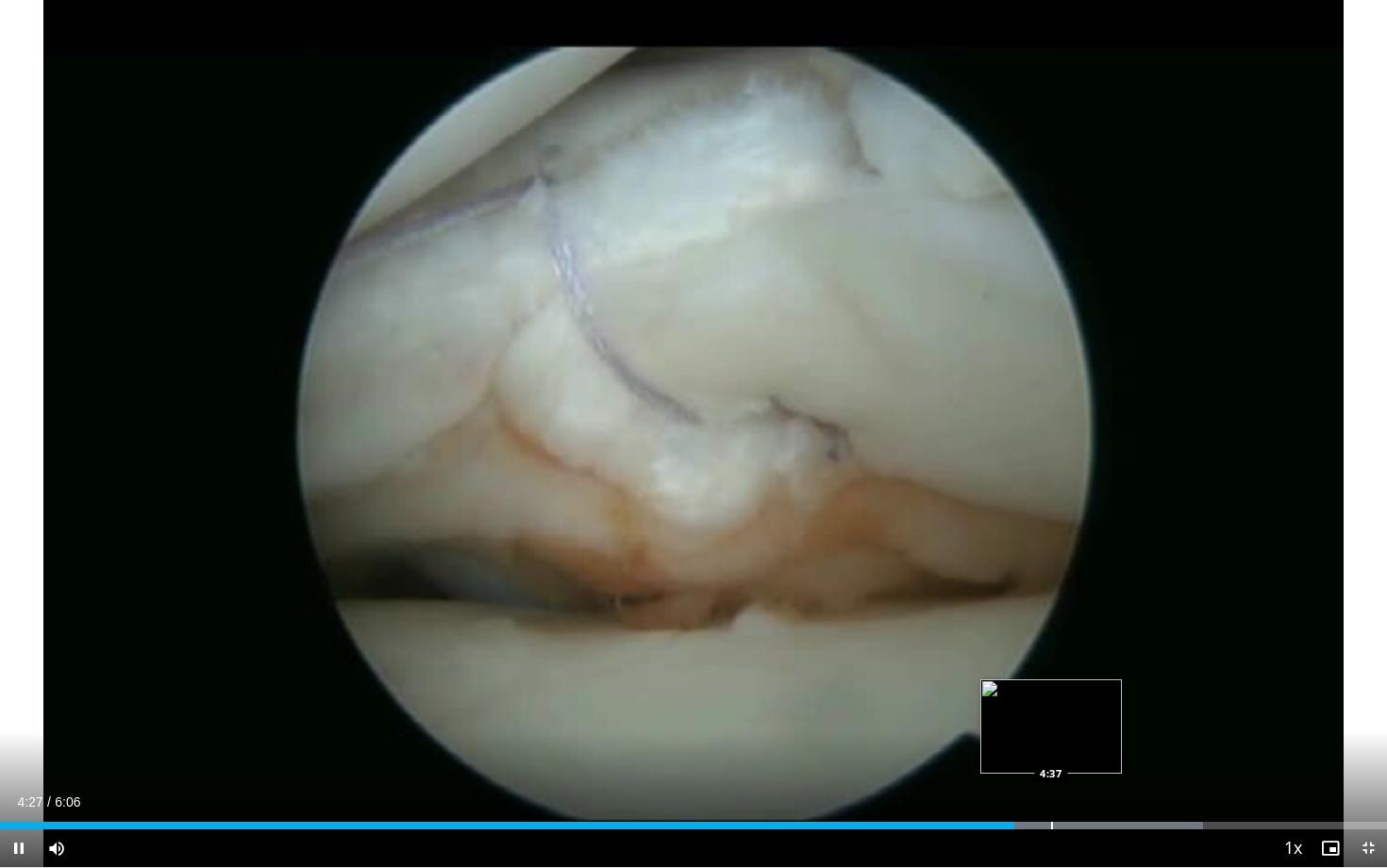 click at bounding box center (1052, 826) 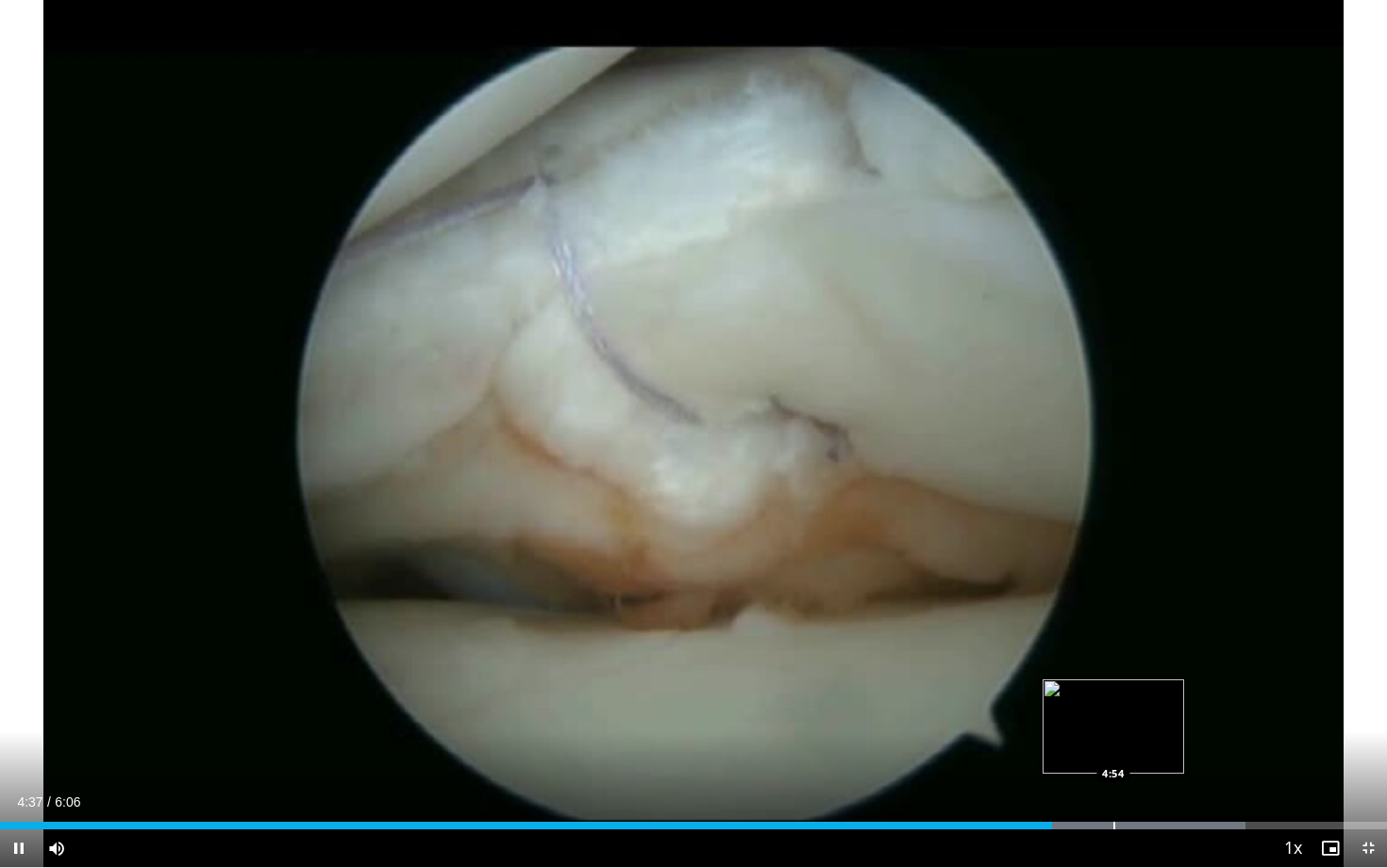 click at bounding box center [1114, 826] 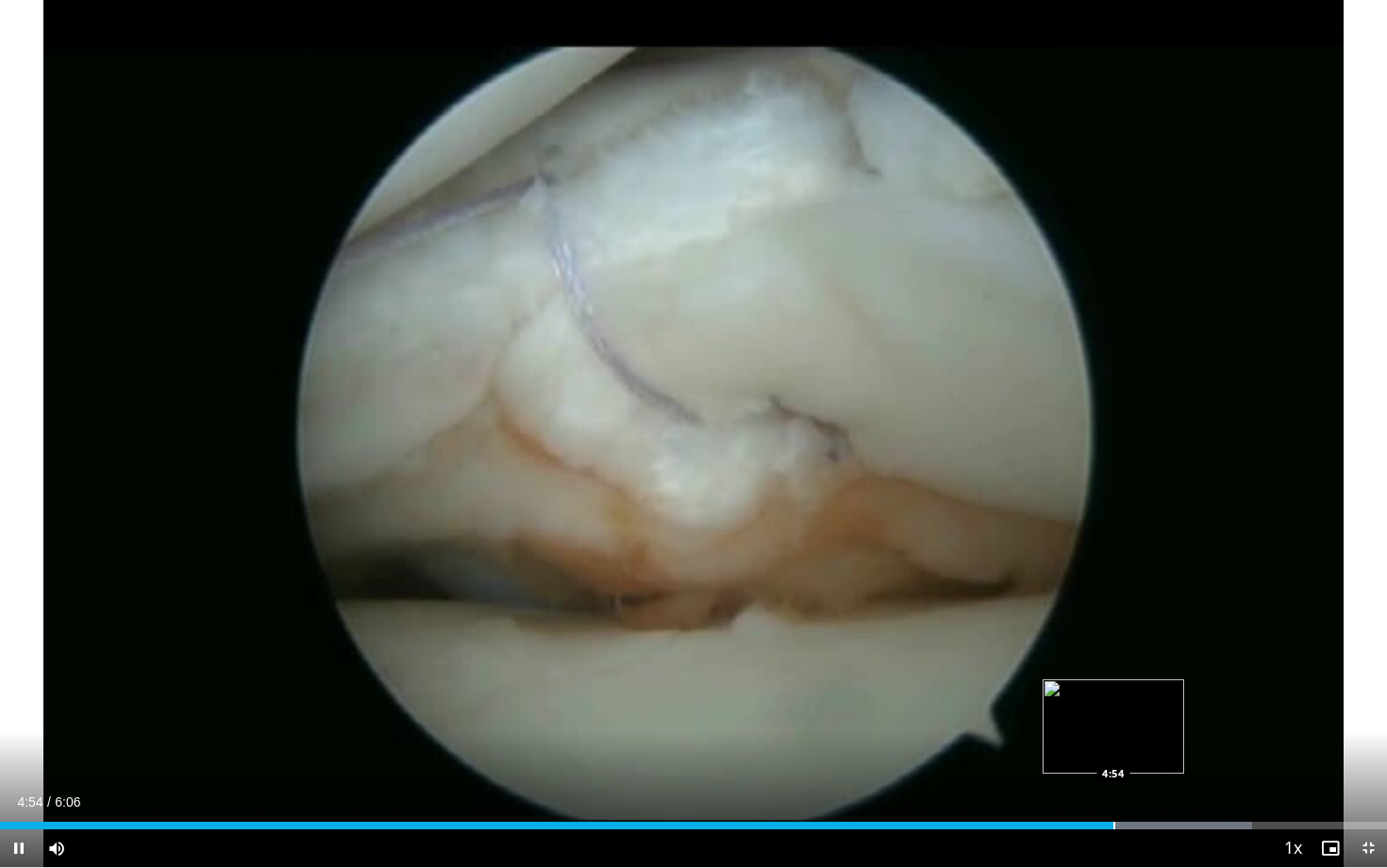 click at bounding box center [1114, 826] 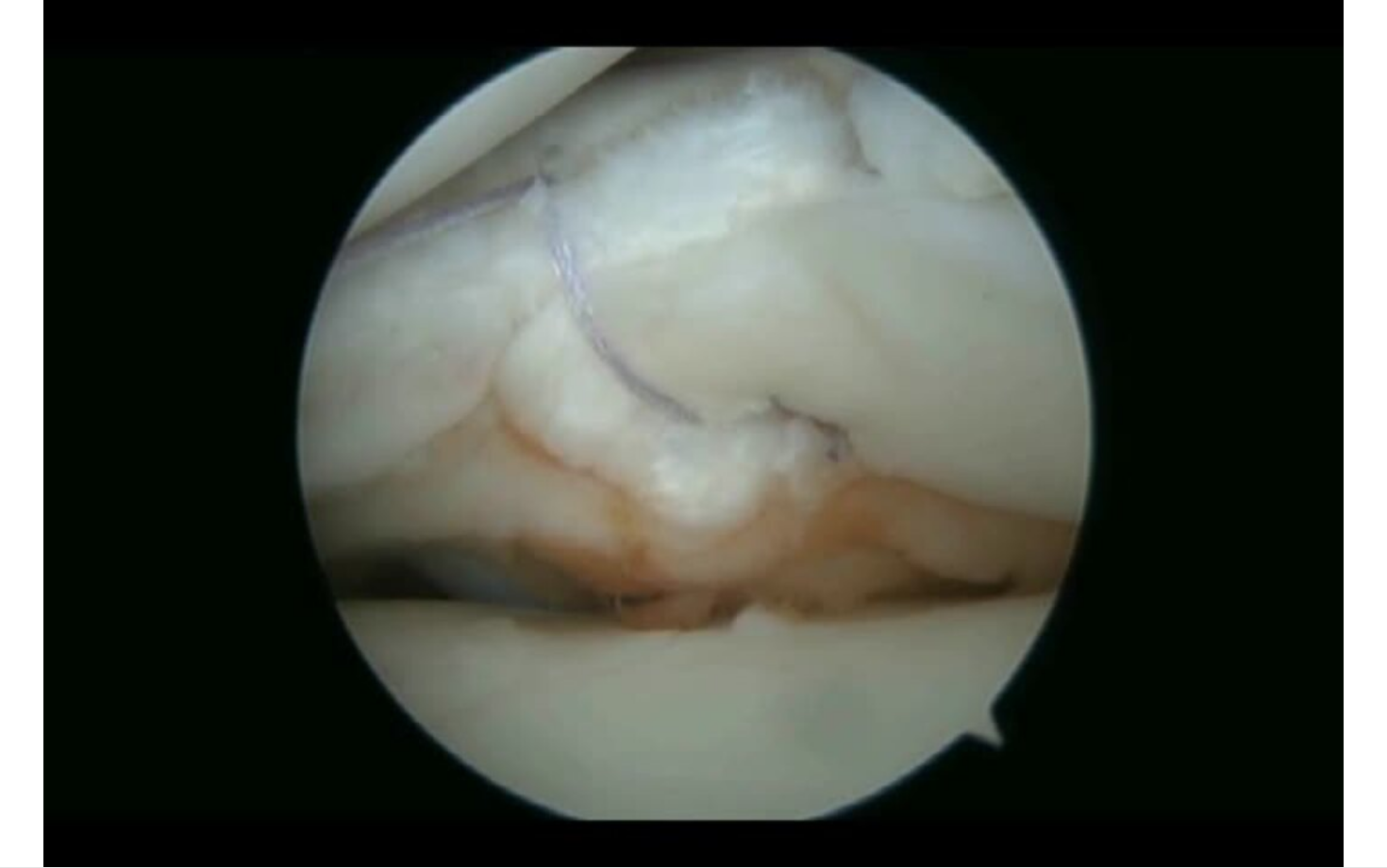 click on "10 seconds
Tap to unmute" at bounding box center [694, 433] 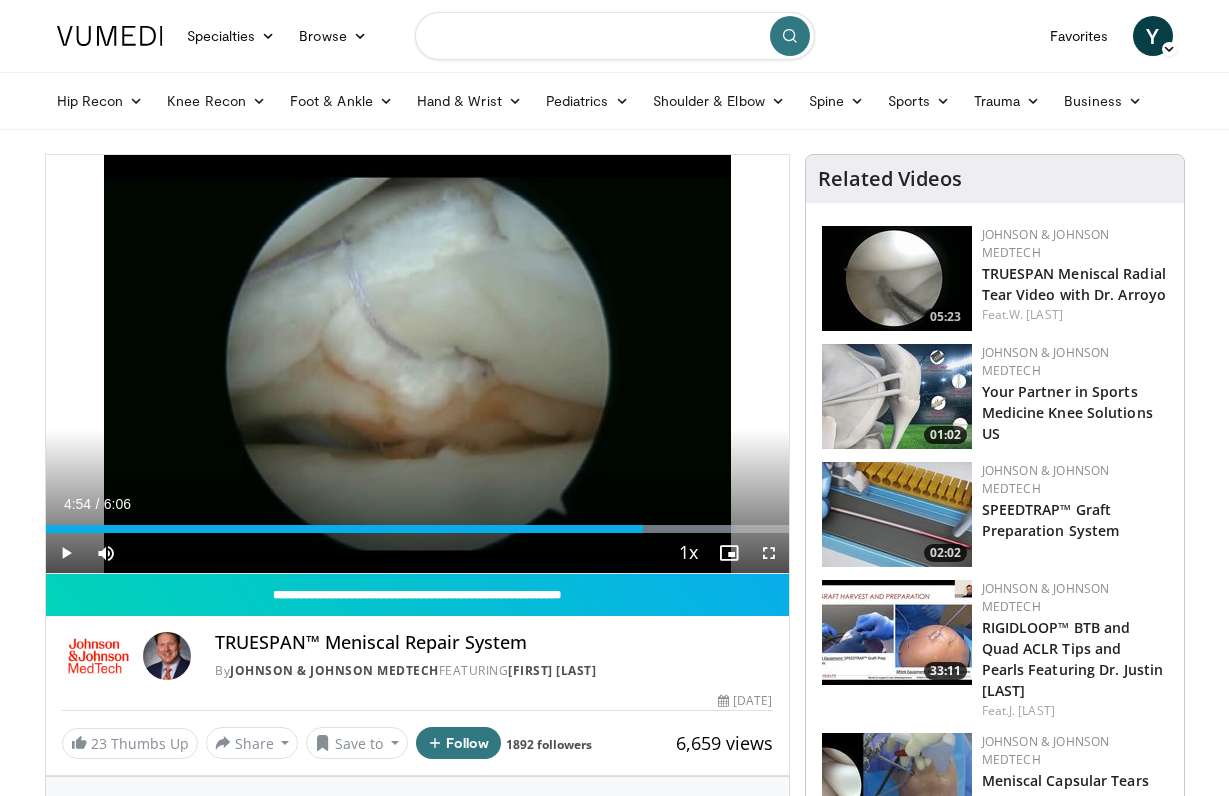 click at bounding box center [615, 36] 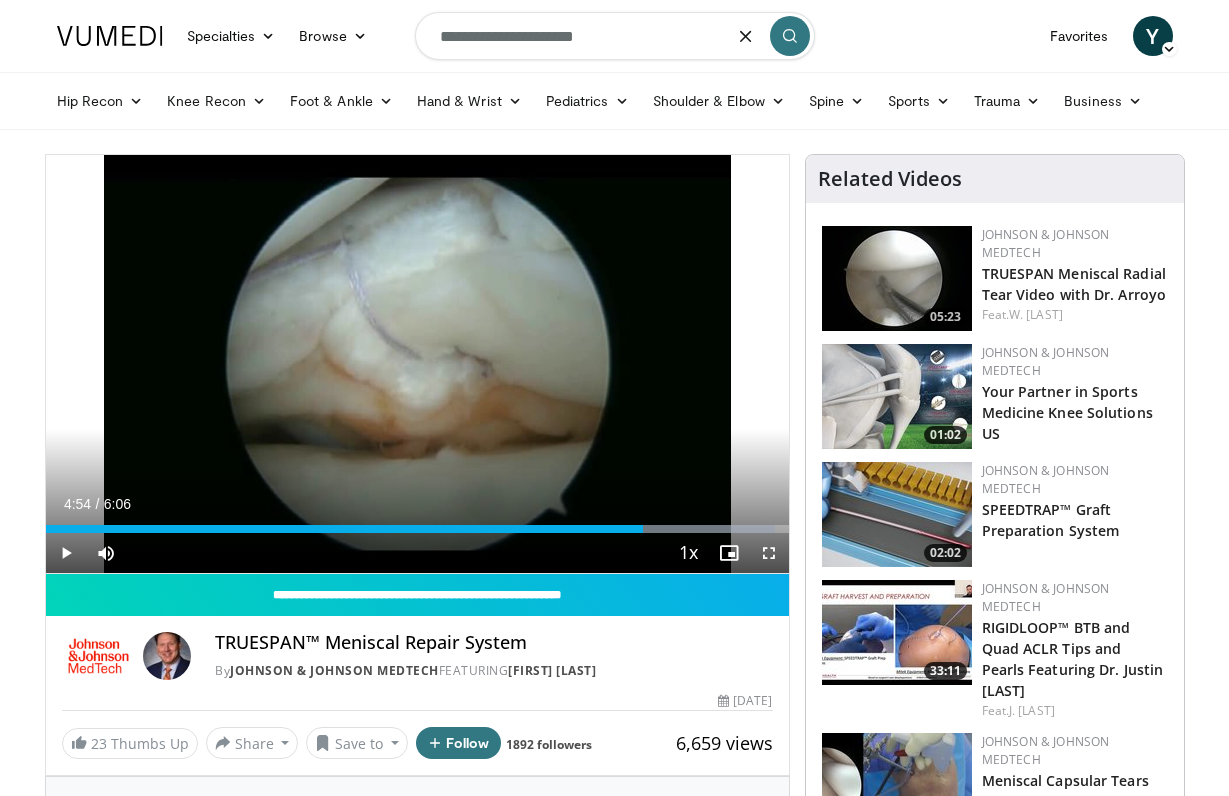 type on "**********" 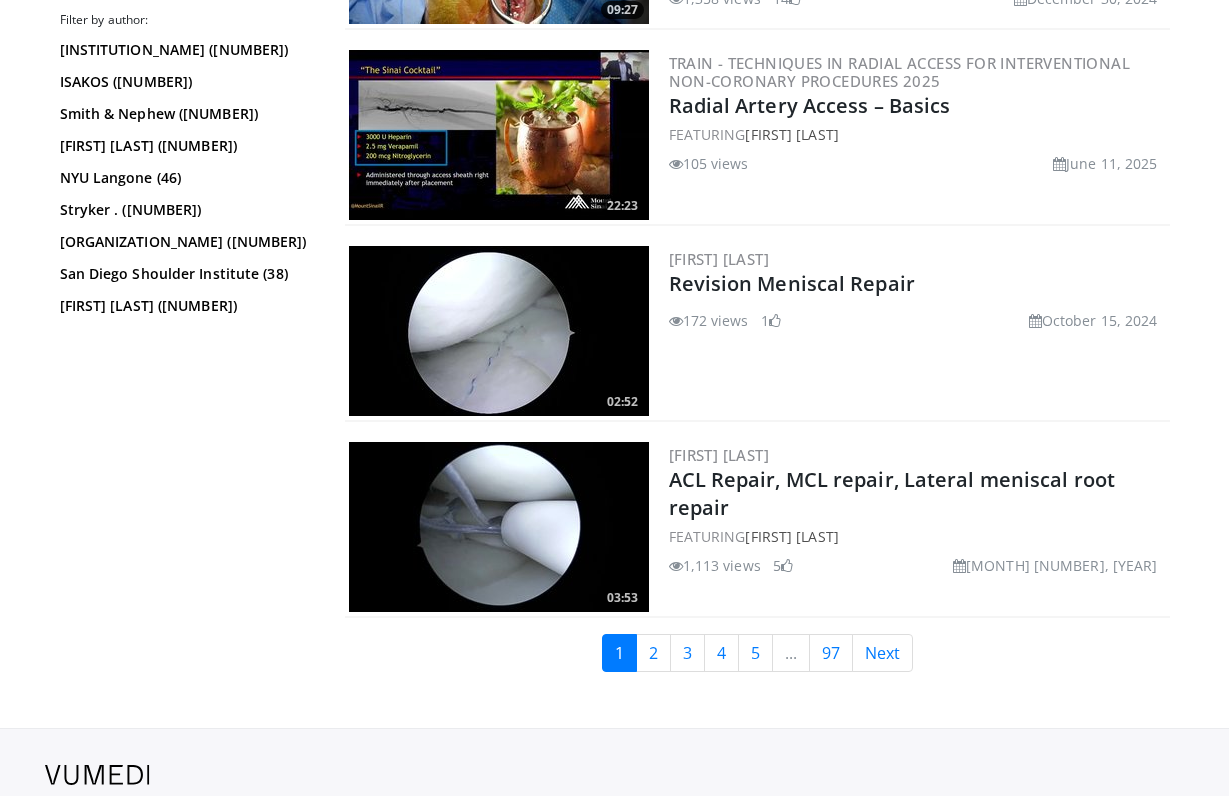 scroll, scrollTop: 4708, scrollLeft: 0, axis: vertical 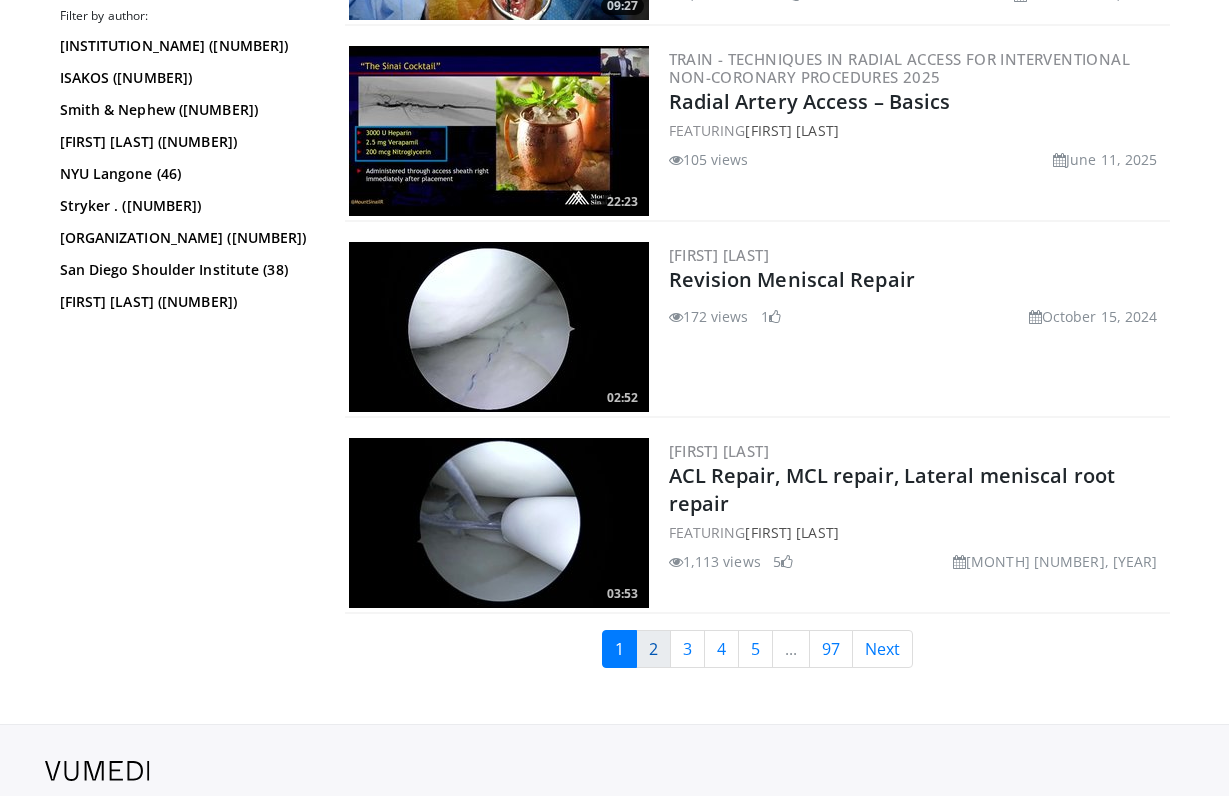 click on "2" at bounding box center [653, 649] 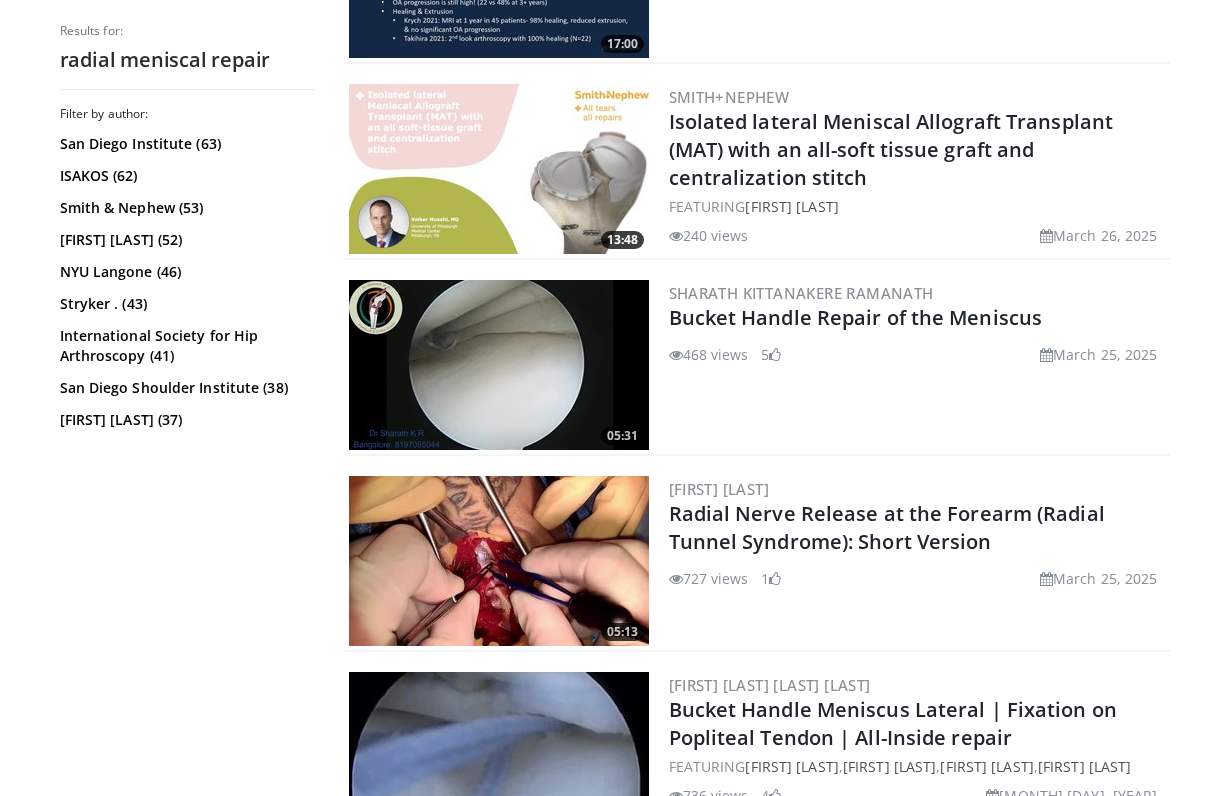 scroll, scrollTop: 1711, scrollLeft: 0, axis: vertical 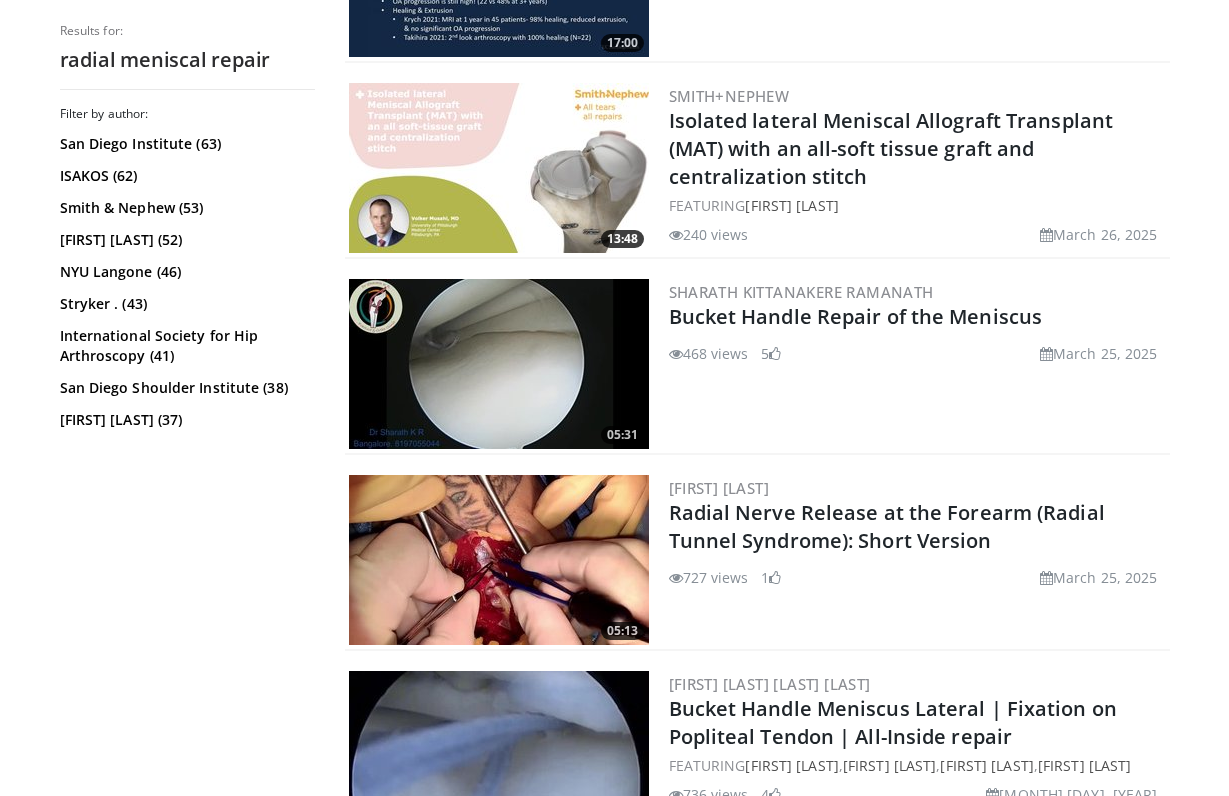 click at bounding box center [499, 364] 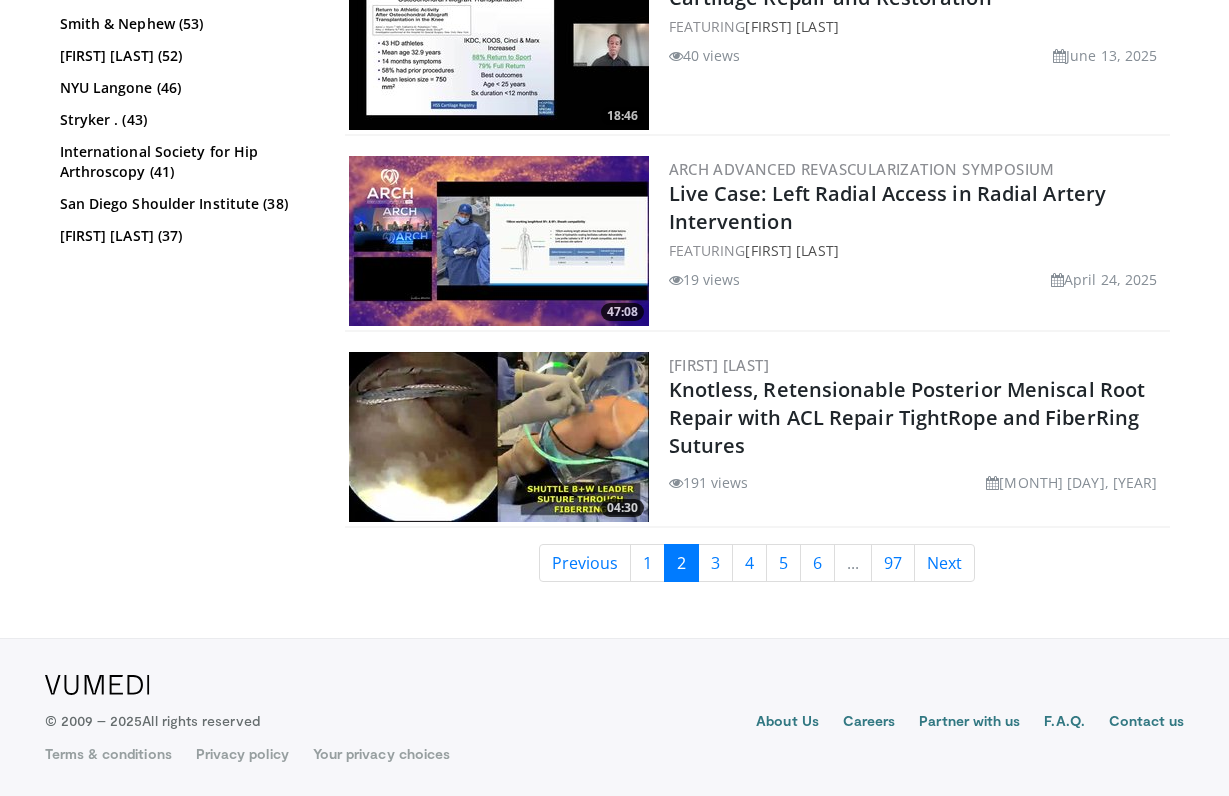 scroll, scrollTop: 4591, scrollLeft: 0, axis: vertical 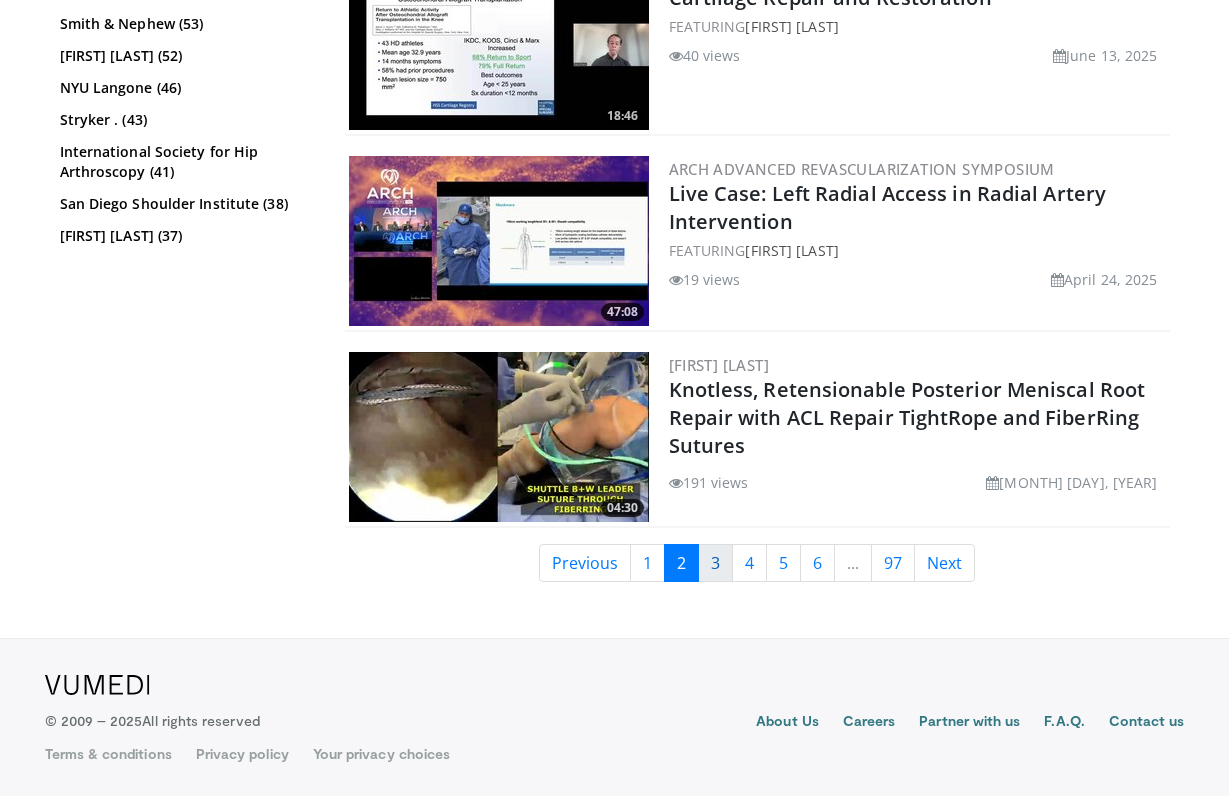 click on "3" at bounding box center [715, 563] 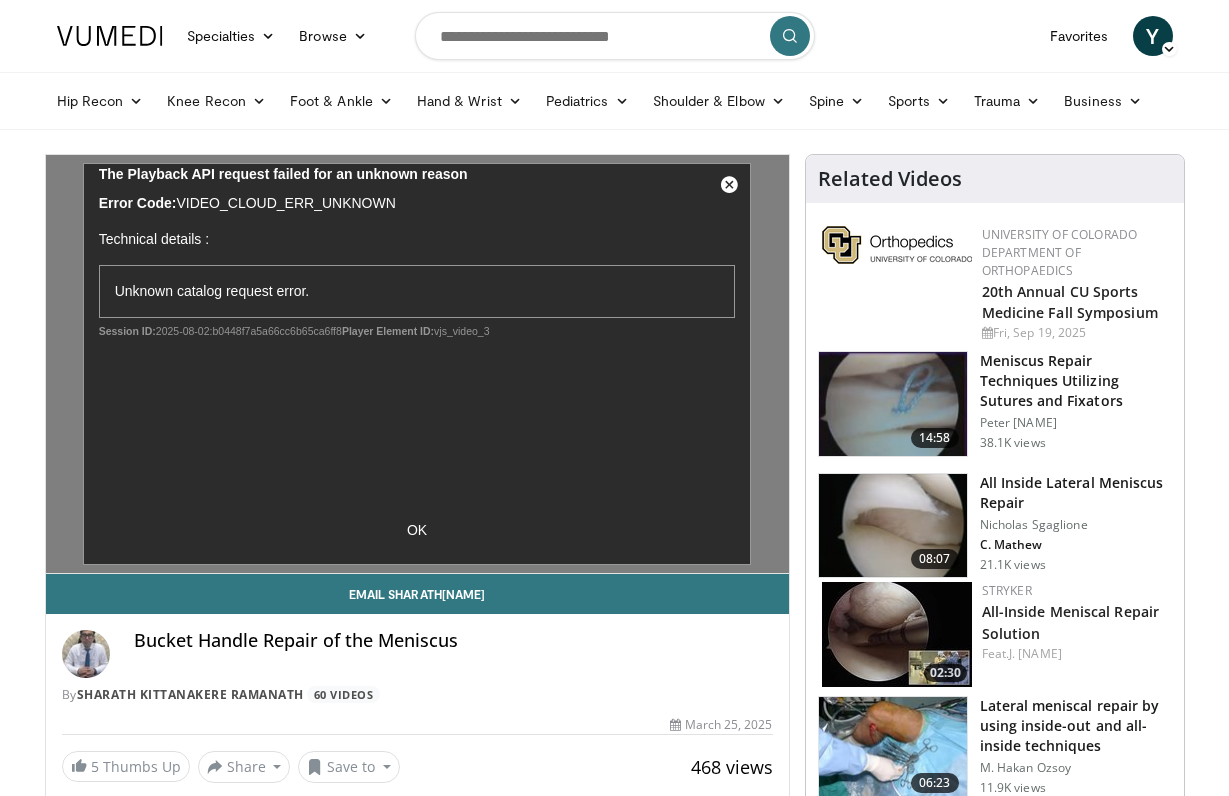 scroll, scrollTop: 0, scrollLeft: 0, axis: both 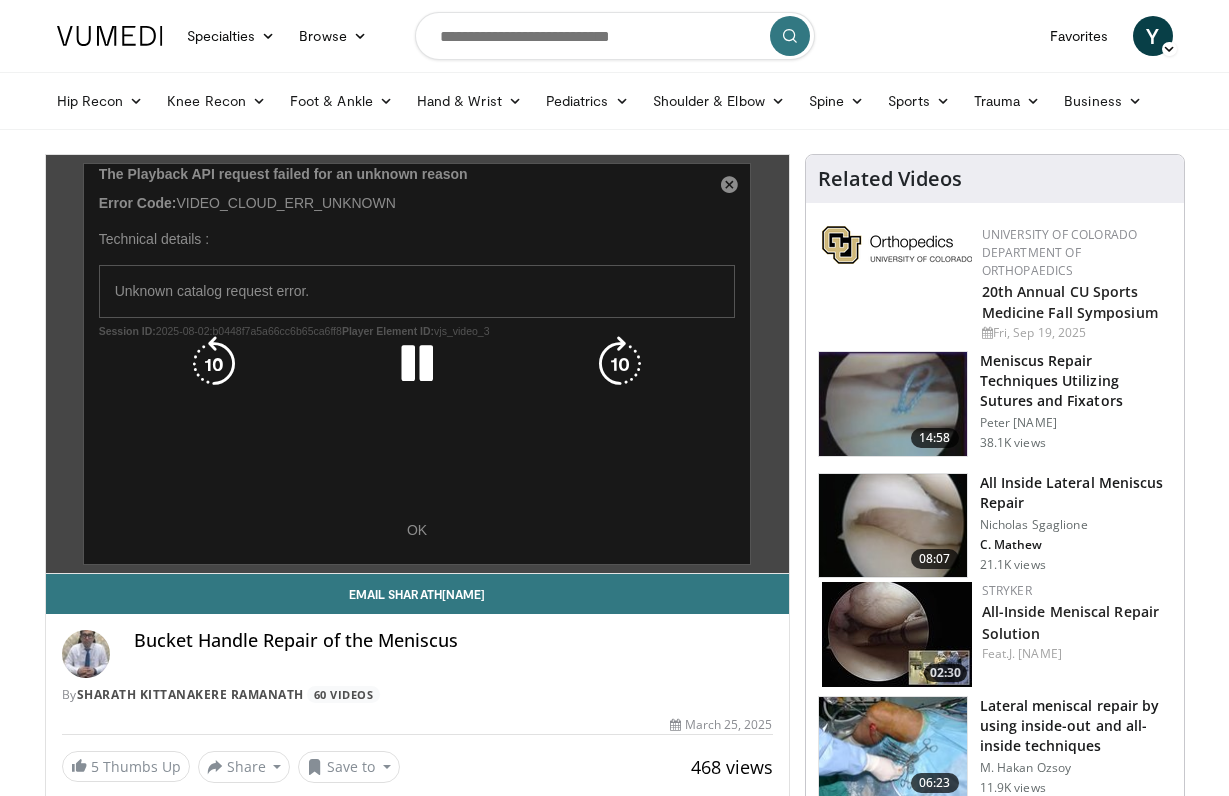click at bounding box center (620, 364) 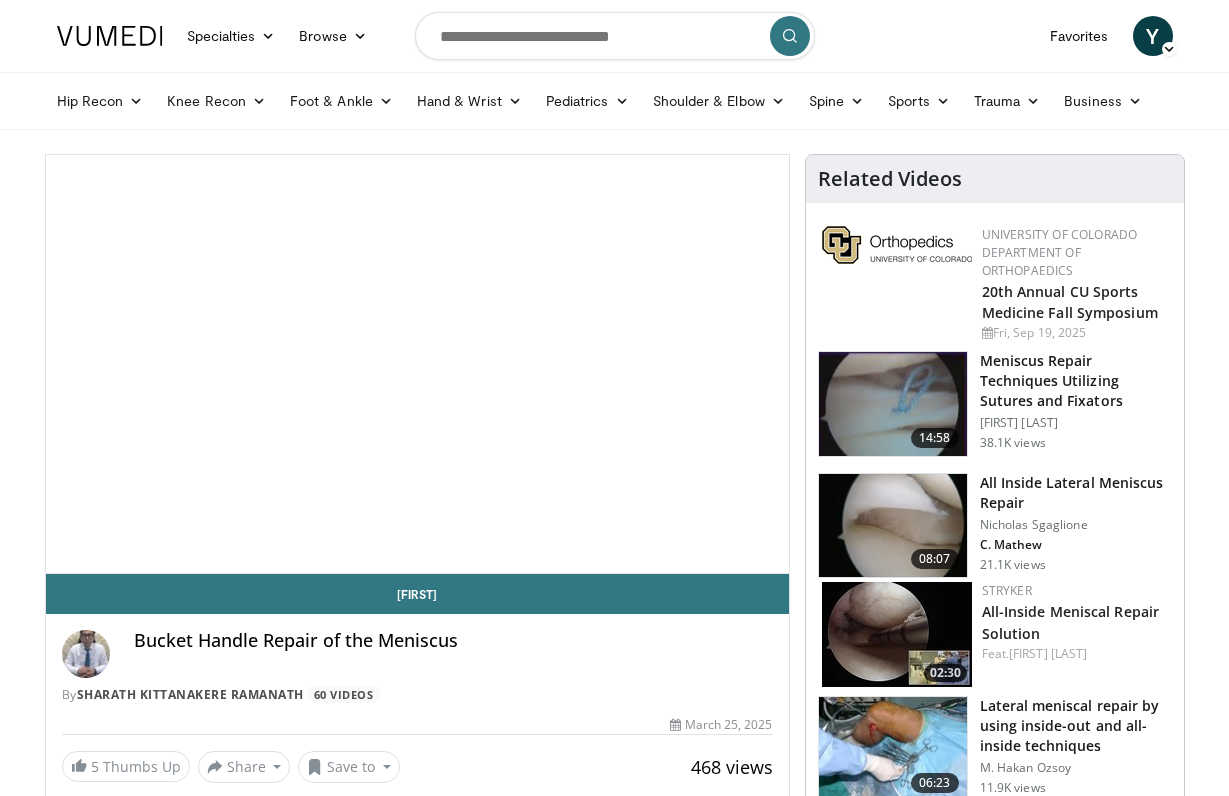 scroll, scrollTop: 0, scrollLeft: 0, axis: both 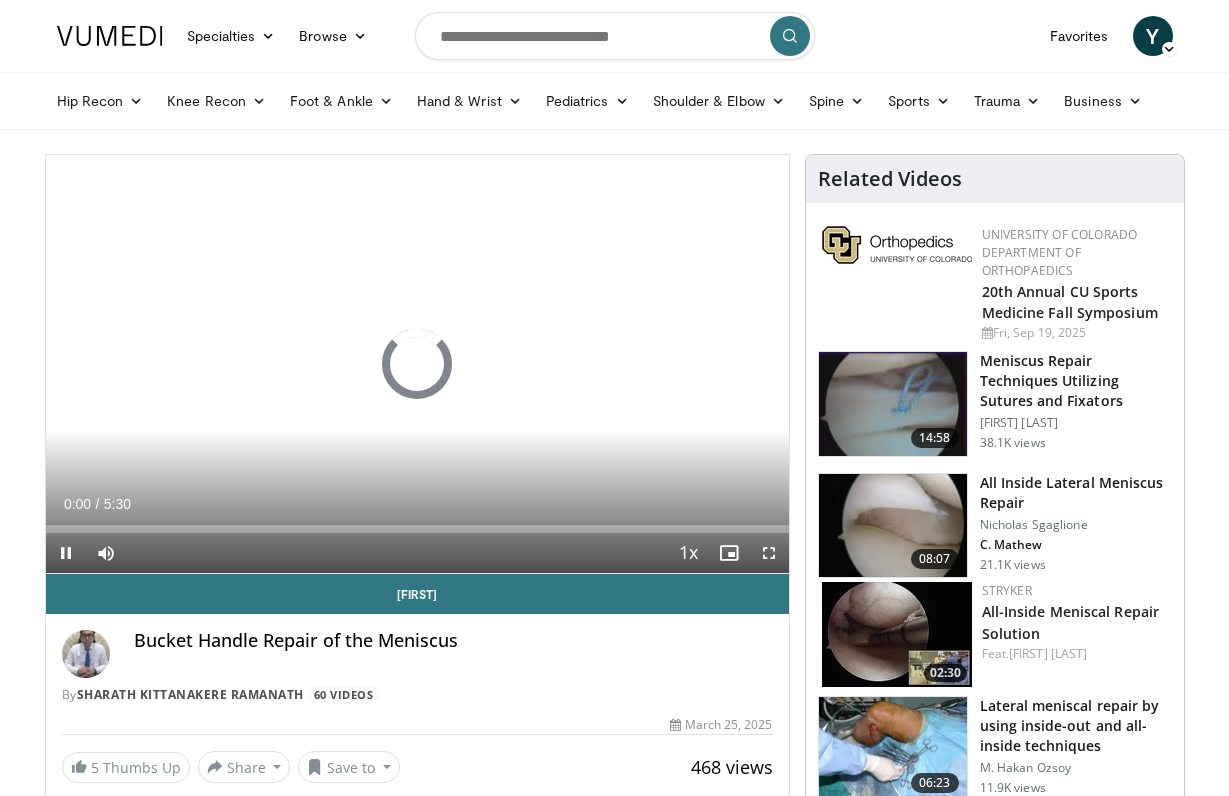 click at bounding box center [769, 553] 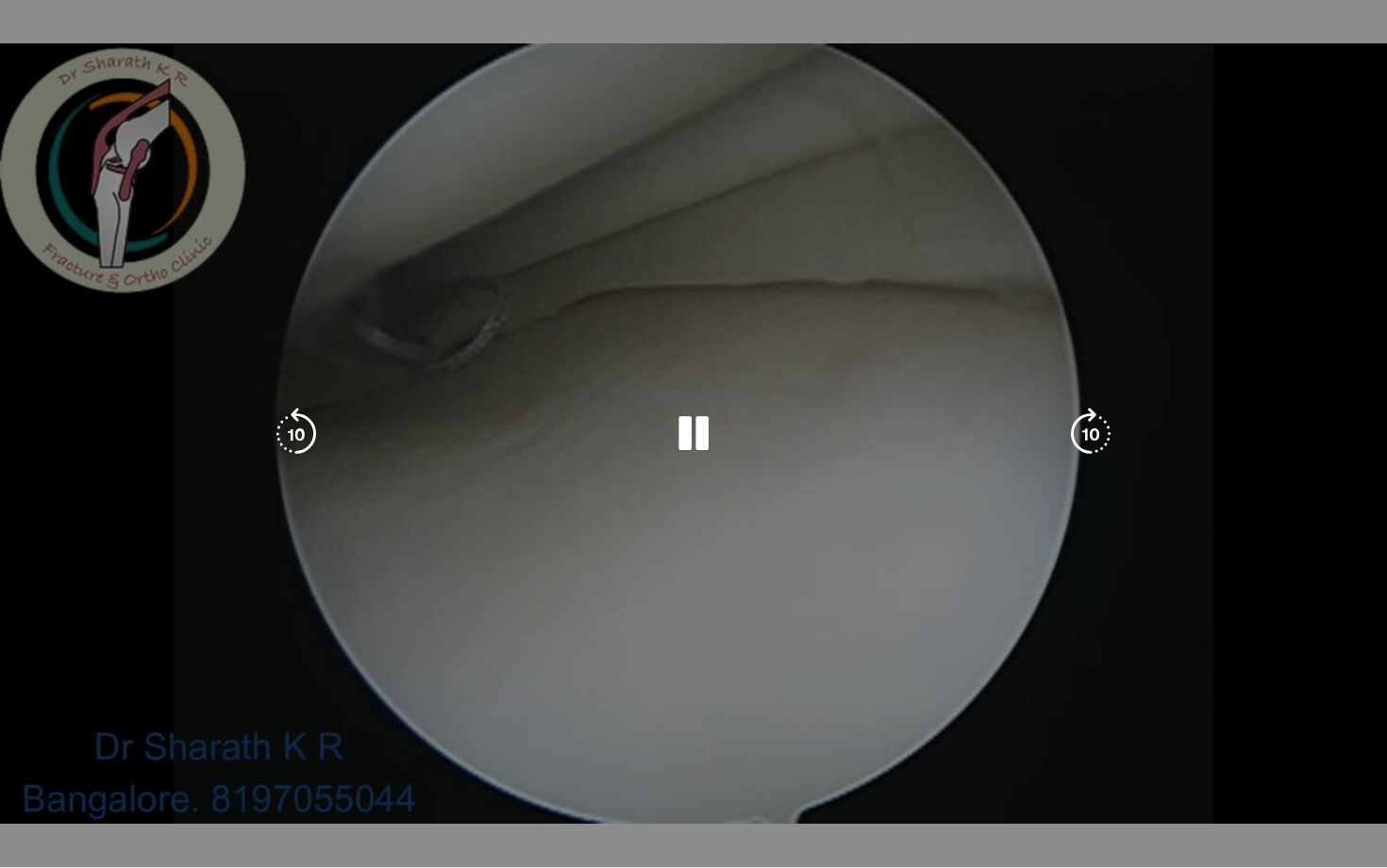 click on "10 seconds
Tap to unmute" at bounding box center [694, 433] 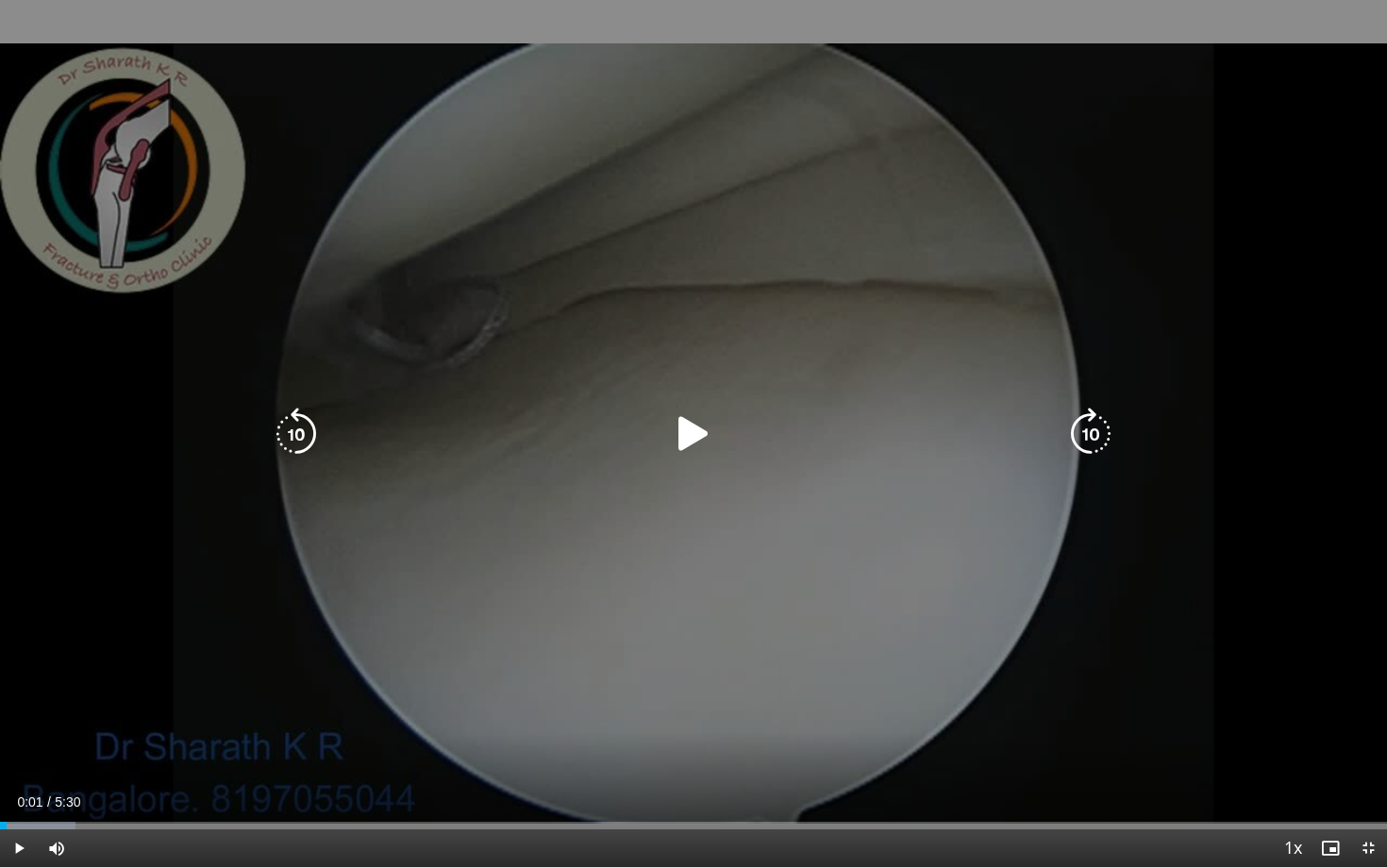 click at bounding box center (694, 434) 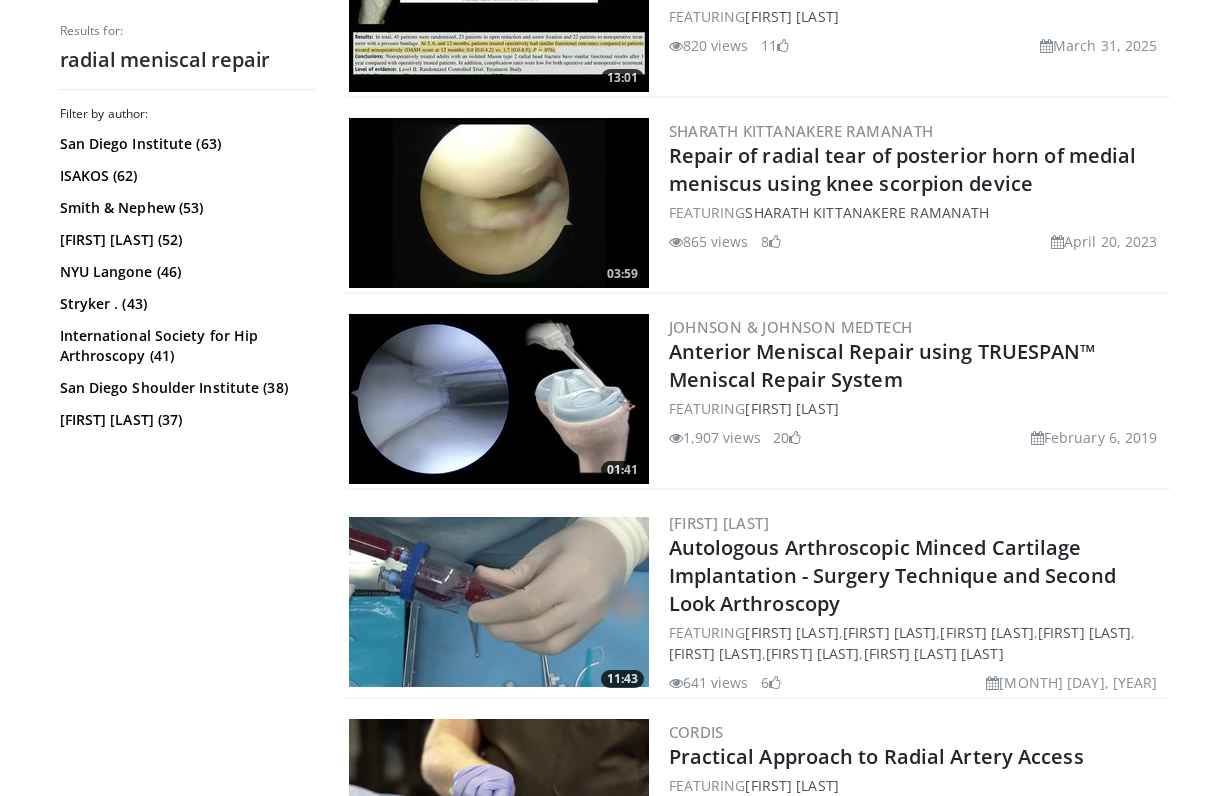 scroll, scrollTop: 3419, scrollLeft: 0, axis: vertical 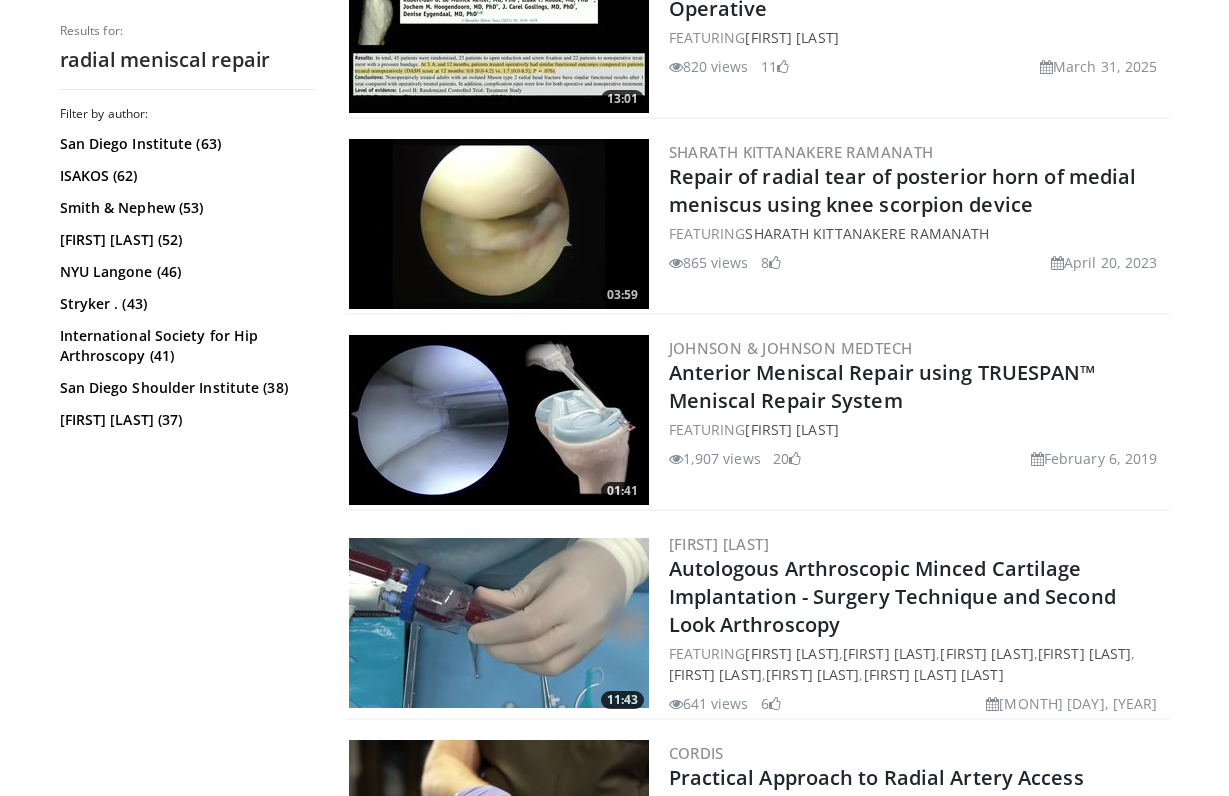 click at bounding box center [499, 224] 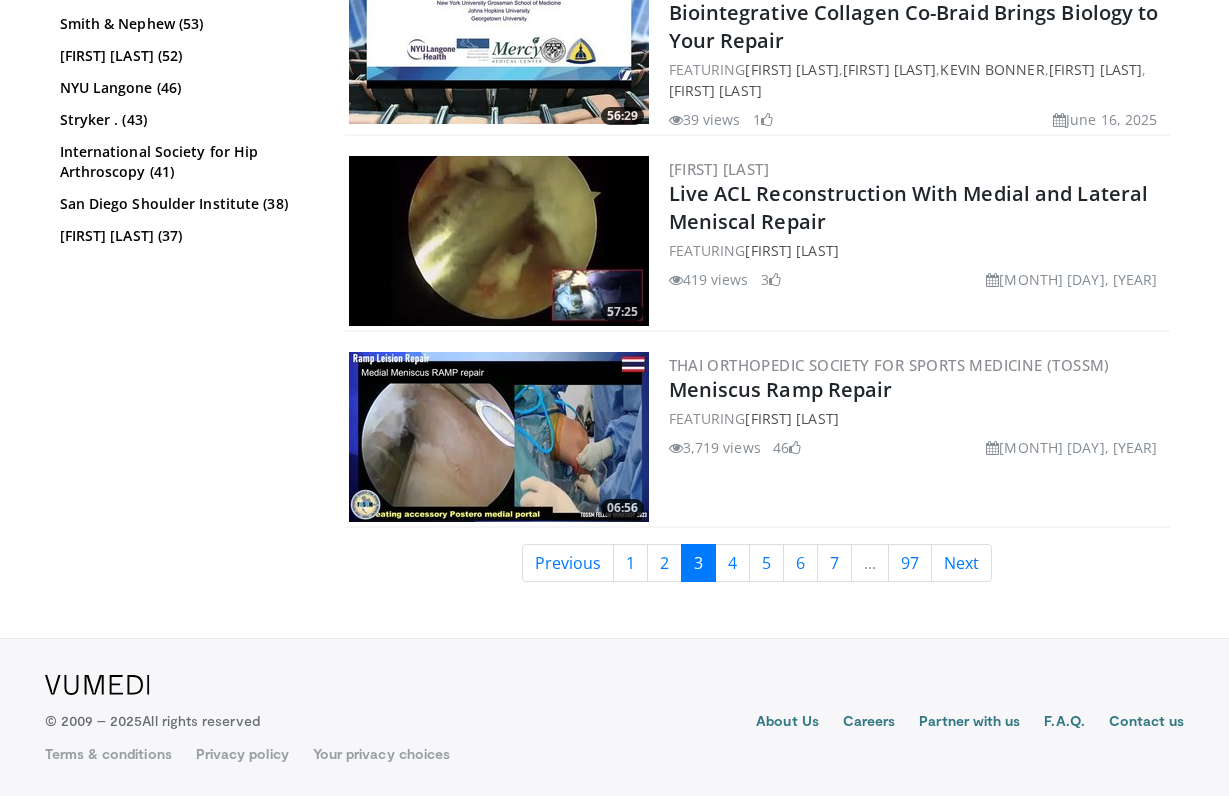 scroll, scrollTop: 4808, scrollLeft: 0, axis: vertical 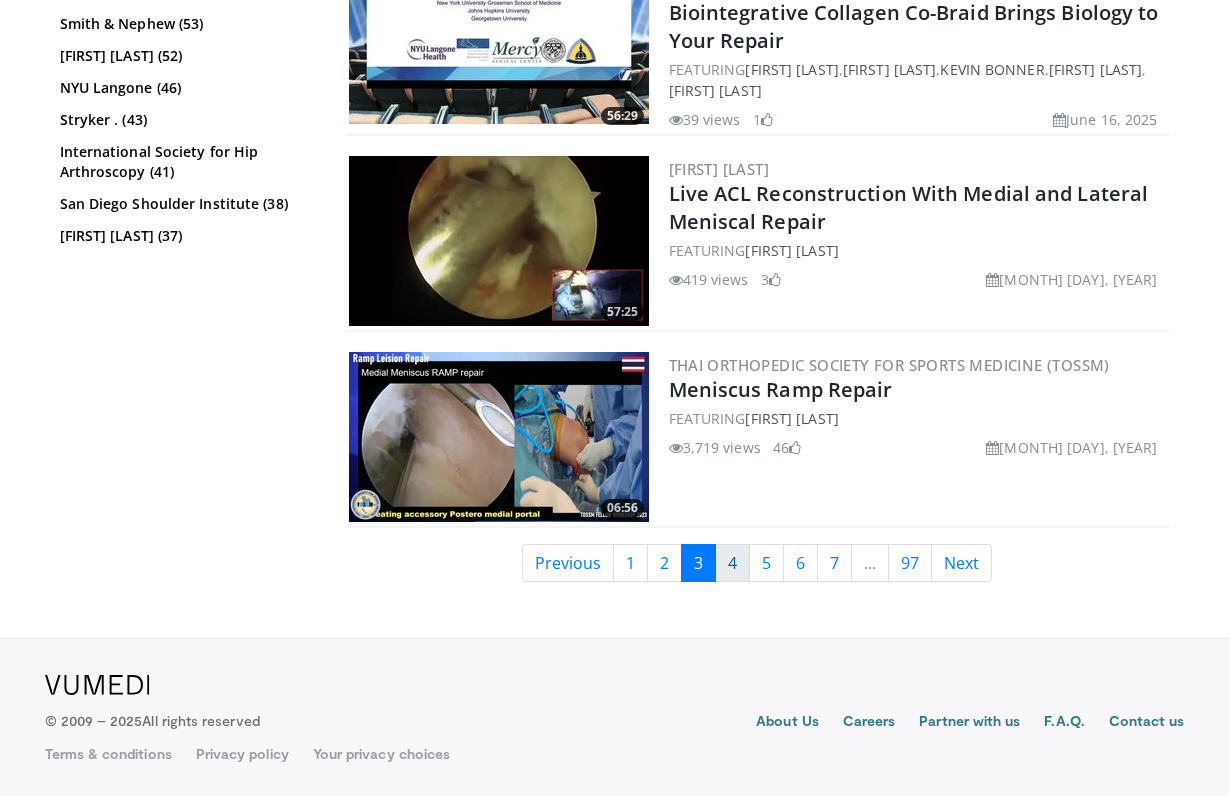 click on "4" at bounding box center [732, 563] 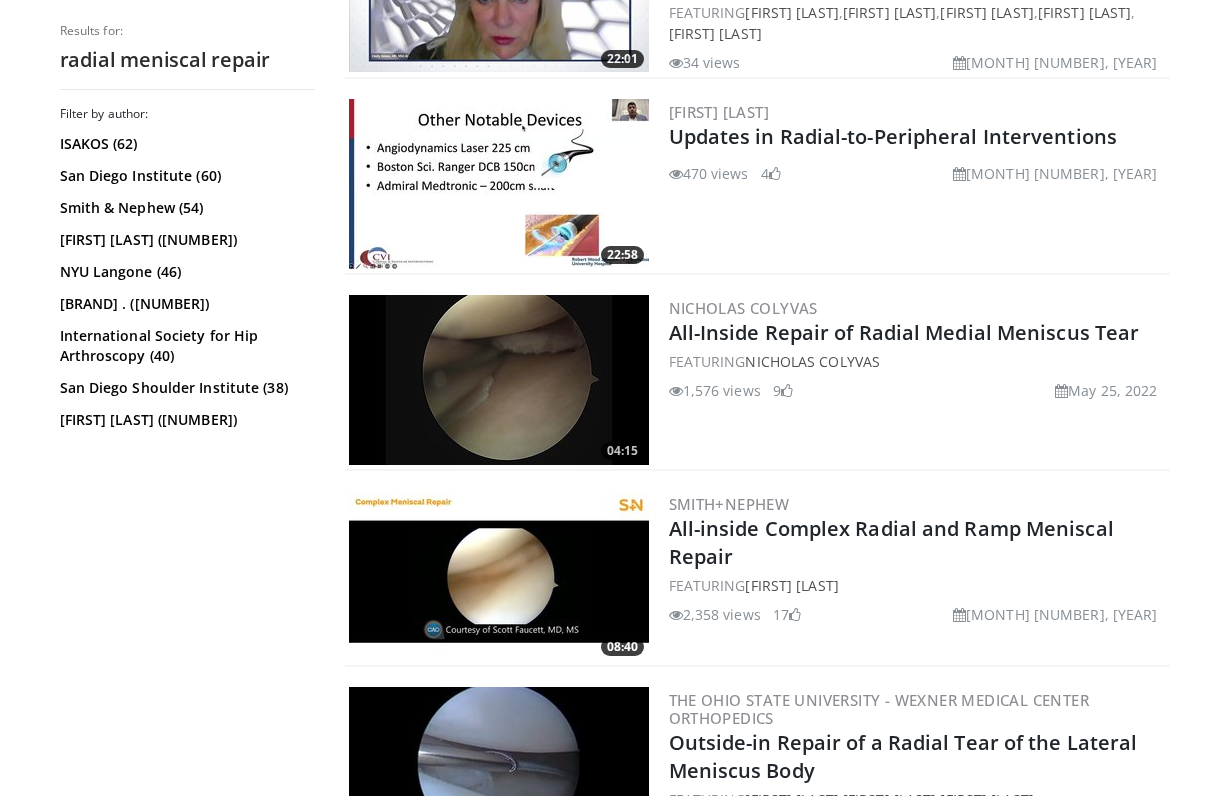 scroll, scrollTop: 1524, scrollLeft: 0, axis: vertical 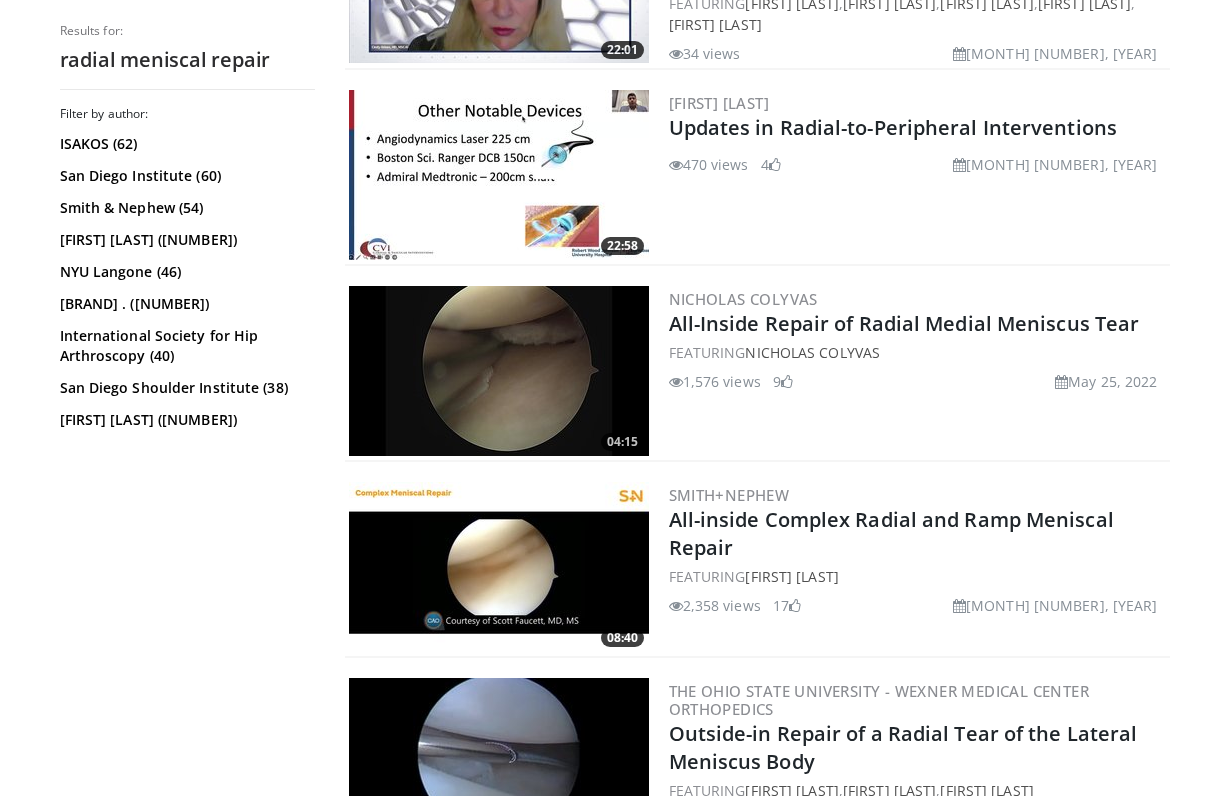 click at bounding box center (499, 371) 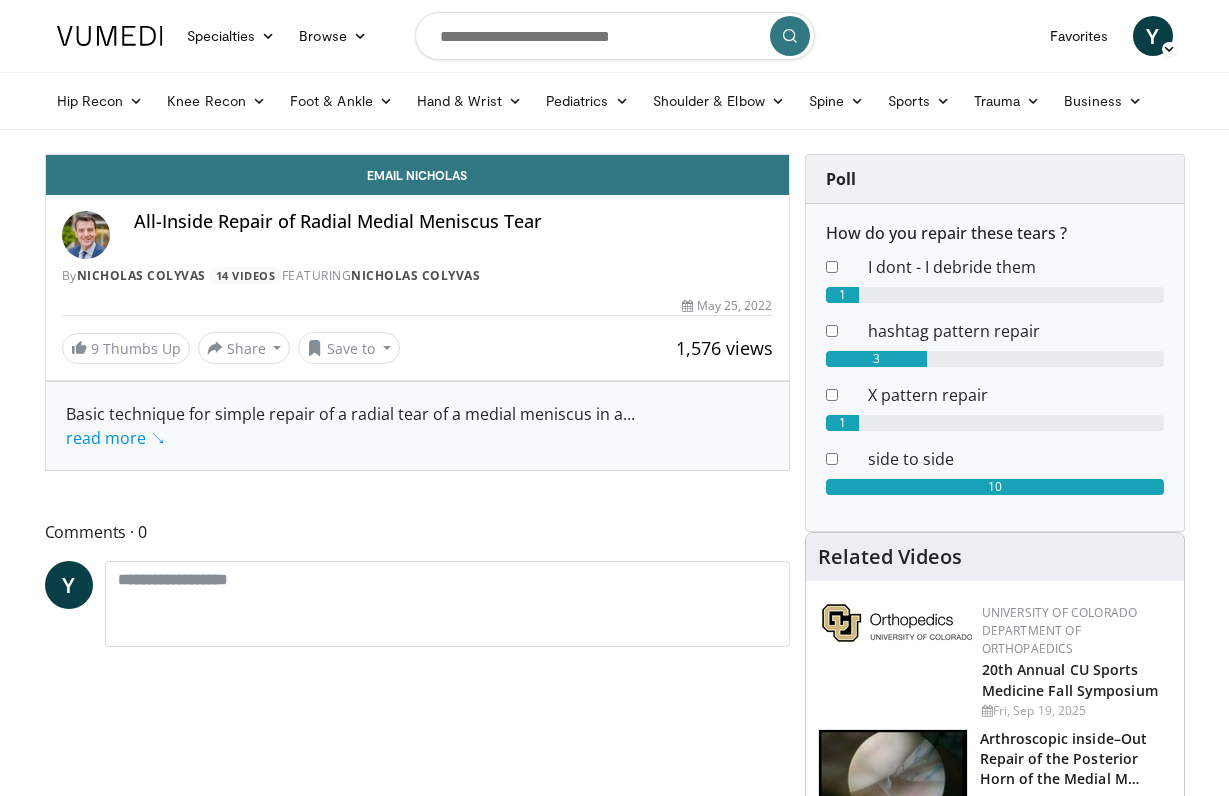 scroll, scrollTop: 0, scrollLeft: 0, axis: both 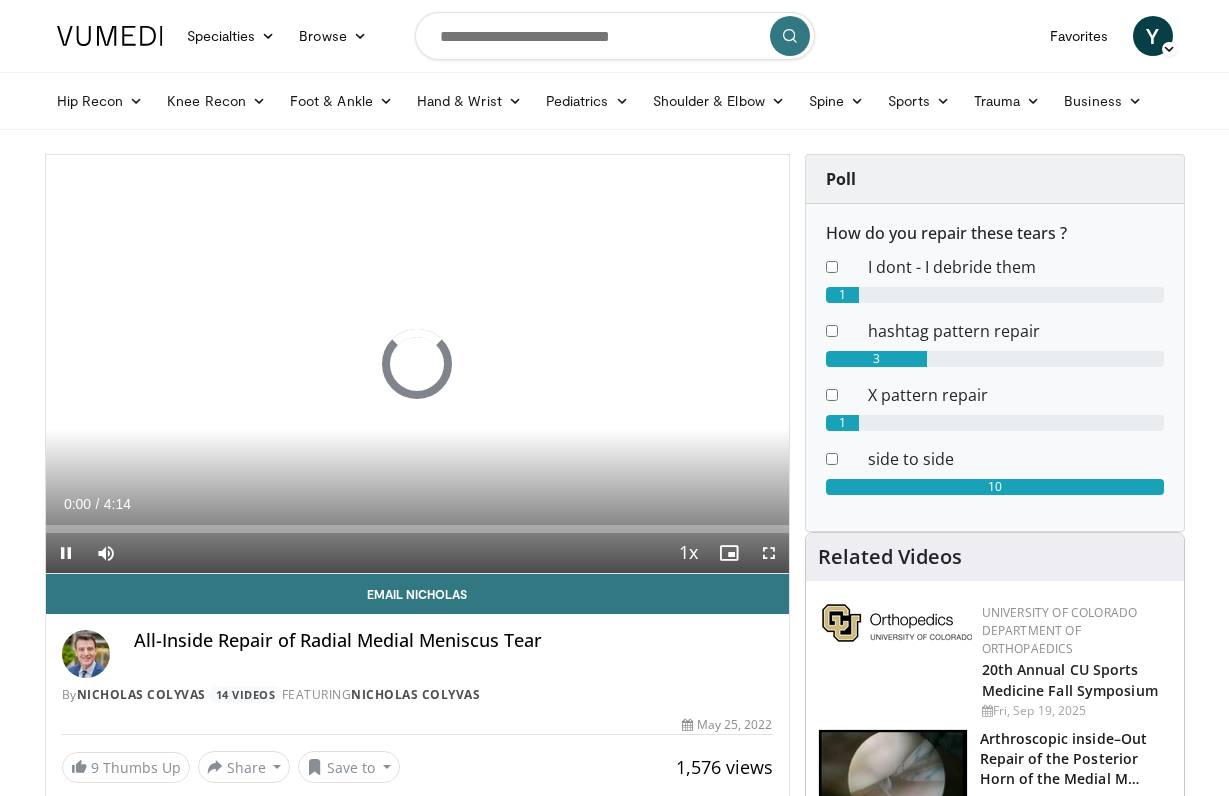 click at bounding box center (769, 553) 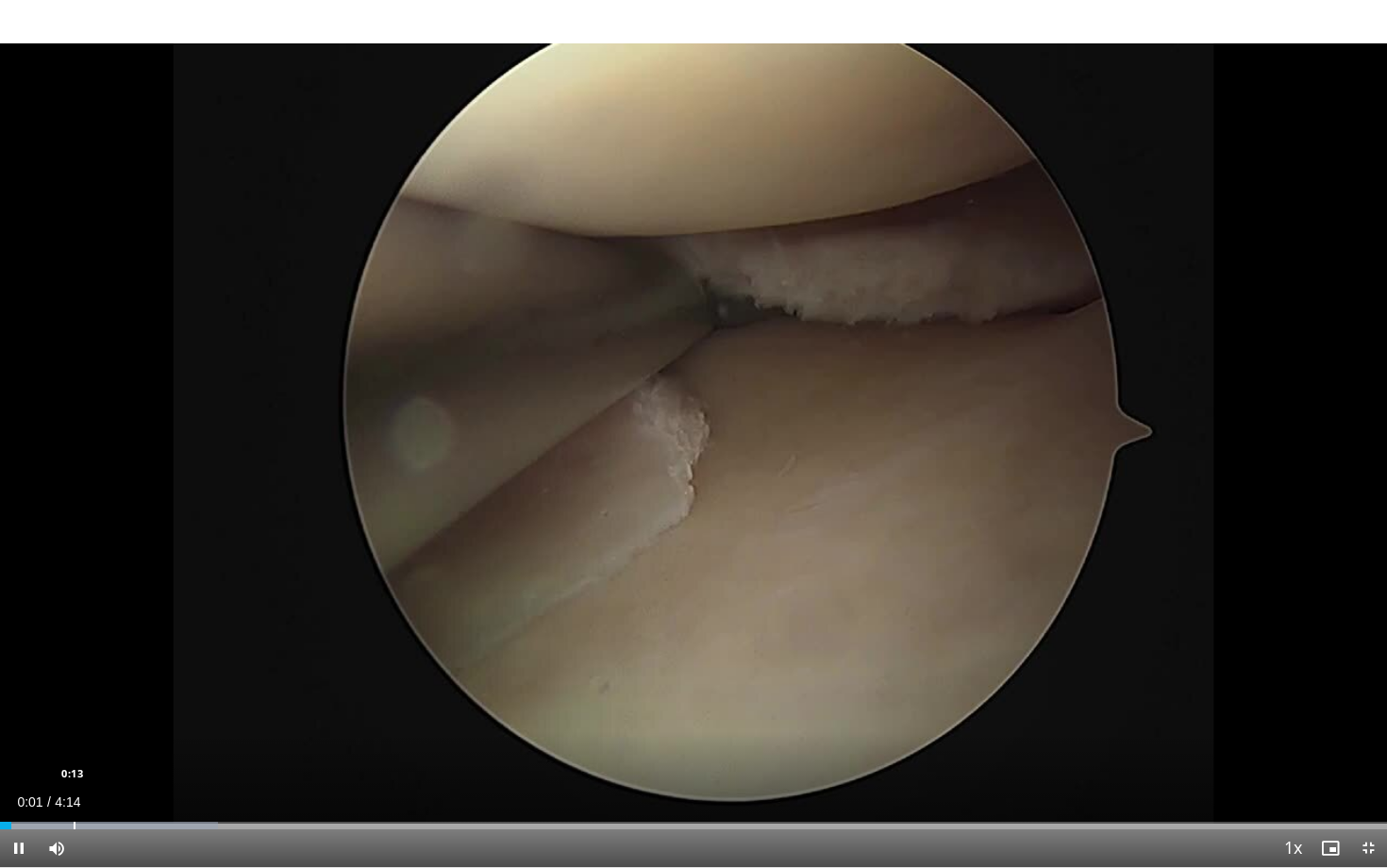 click at bounding box center (75, 826) 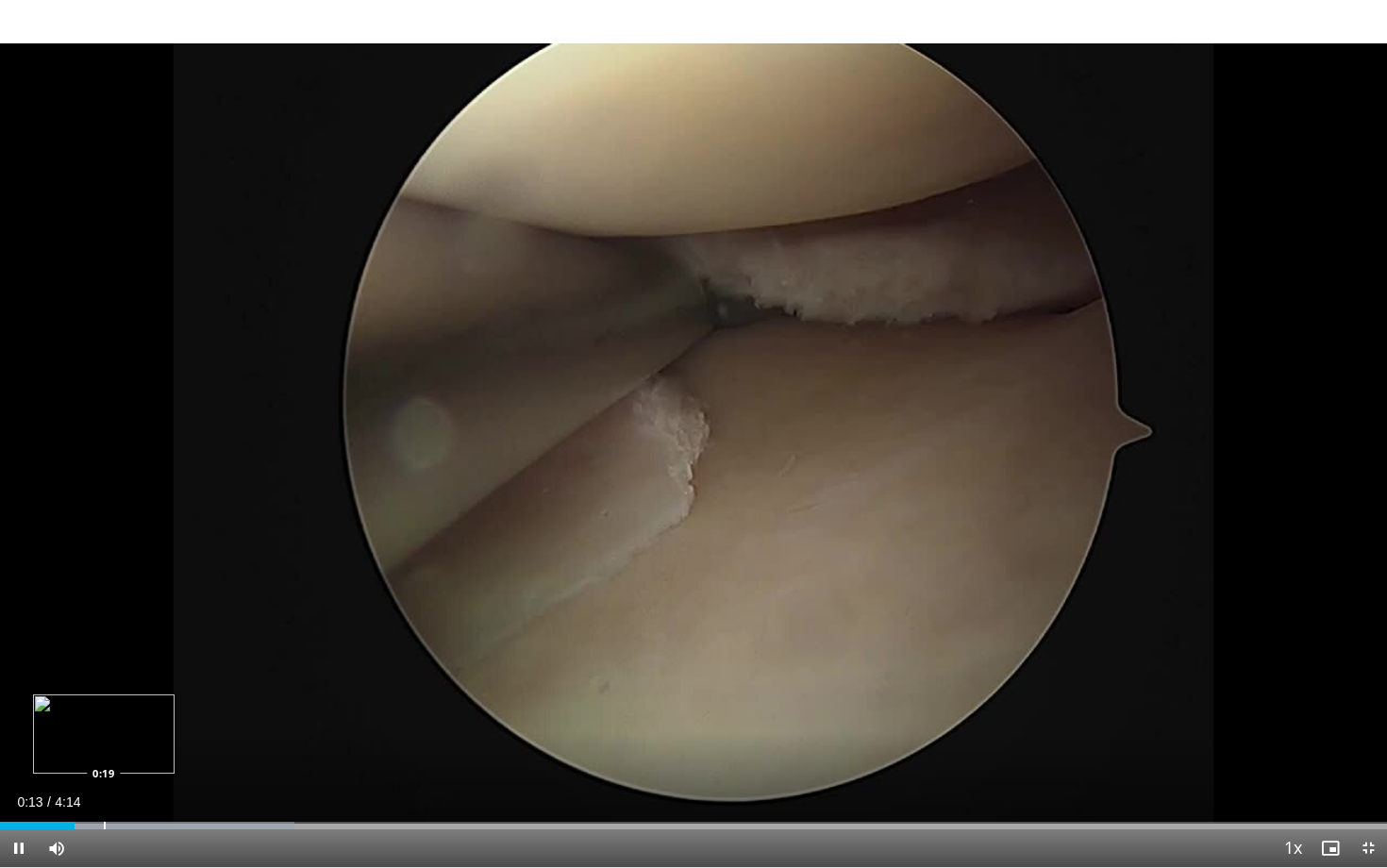 click at bounding box center (105, 826) 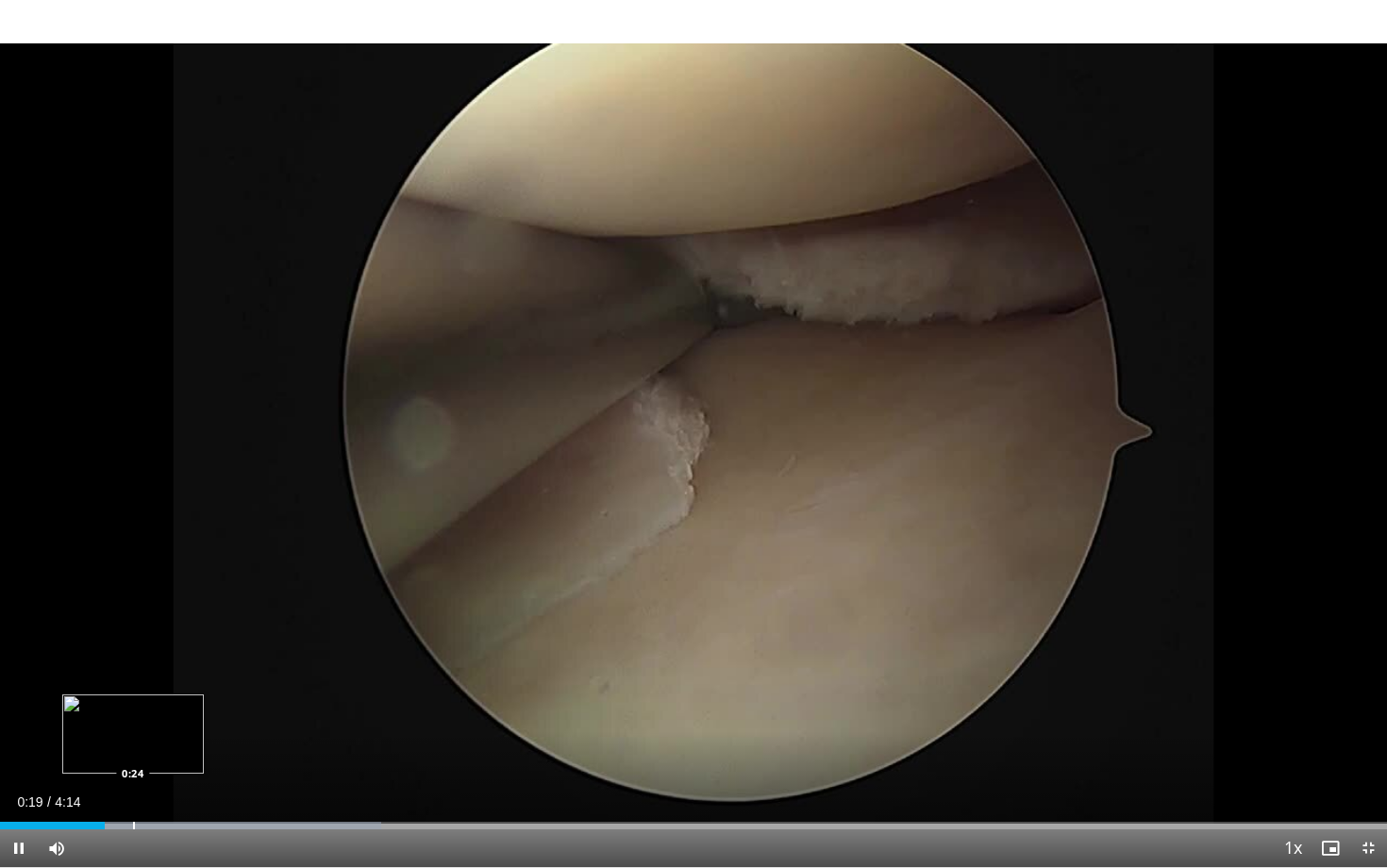 click at bounding box center (134, 826) 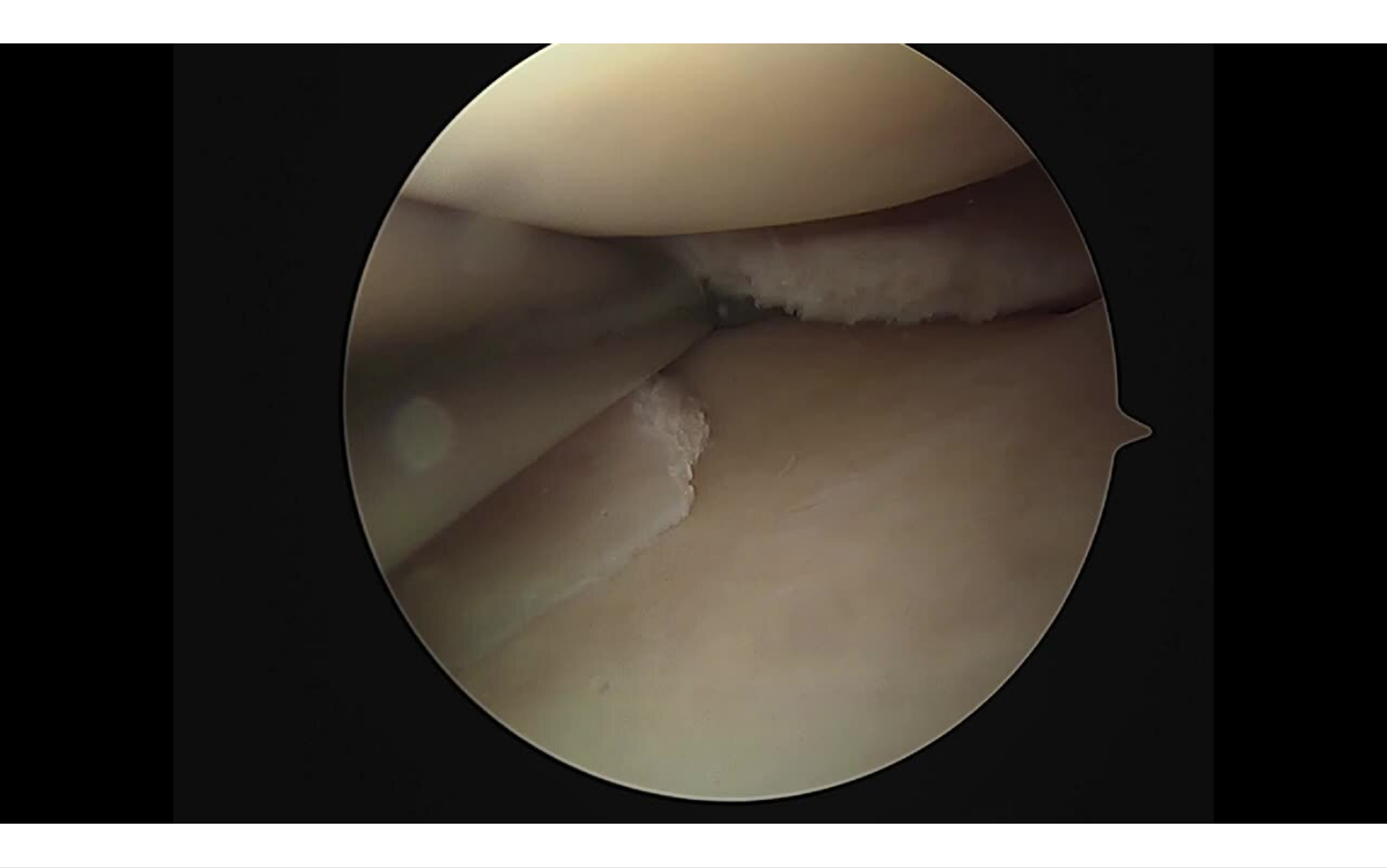 click on "10 seconds
Tap to unmute" at bounding box center [694, 433] 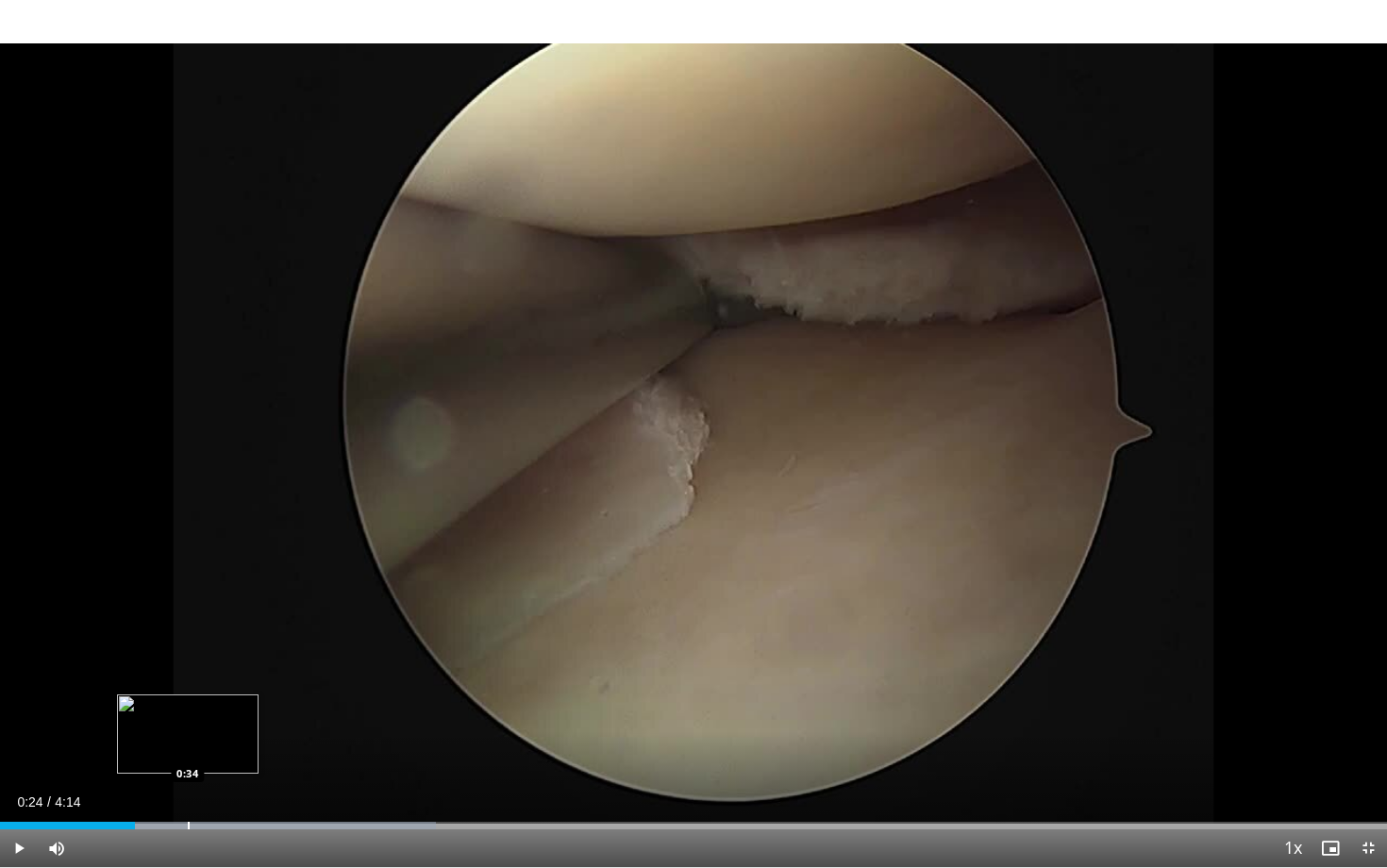 click at bounding box center [189, 826] 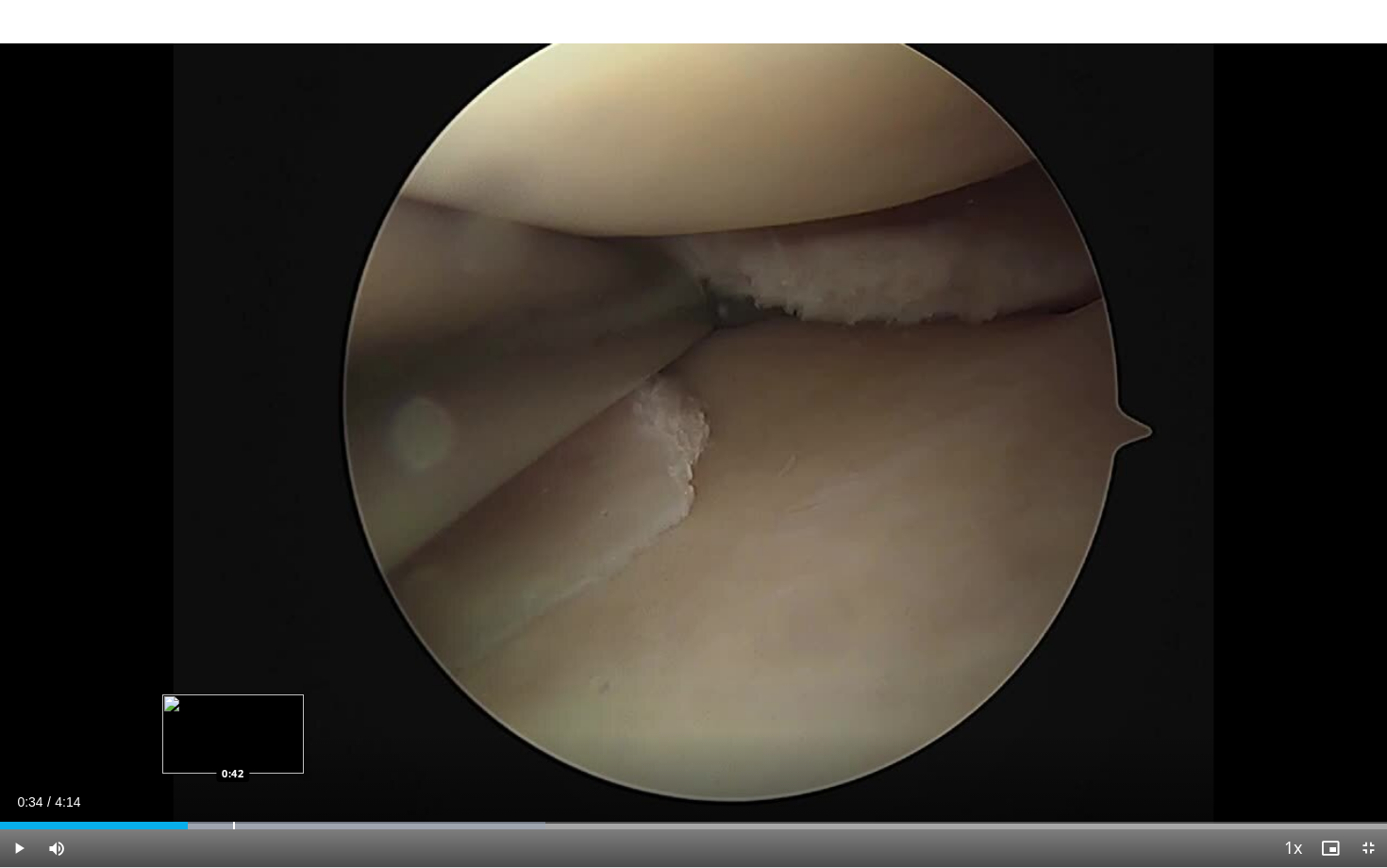 click at bounding box center (234, 826) 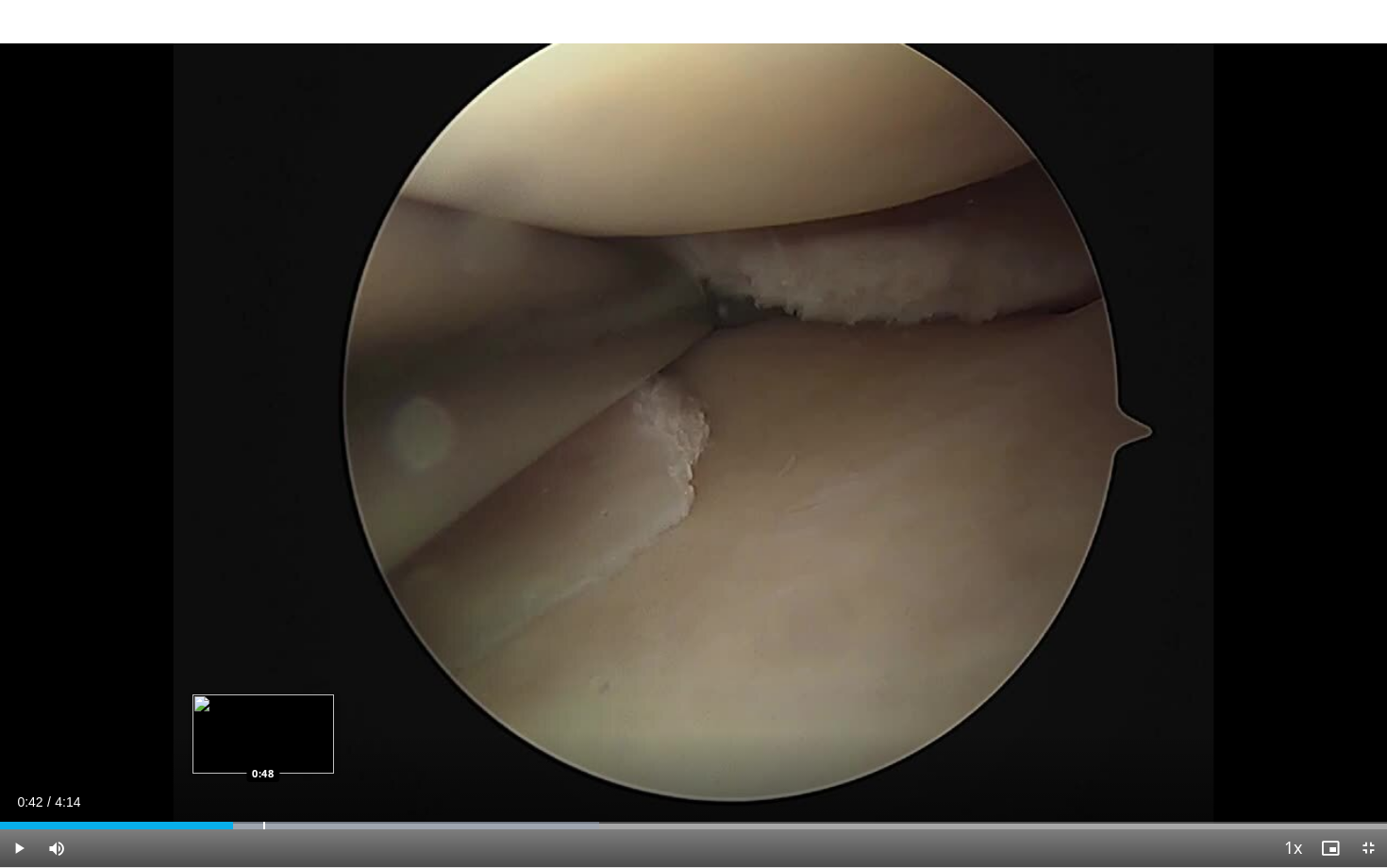 click at bounding box center (264, 826) 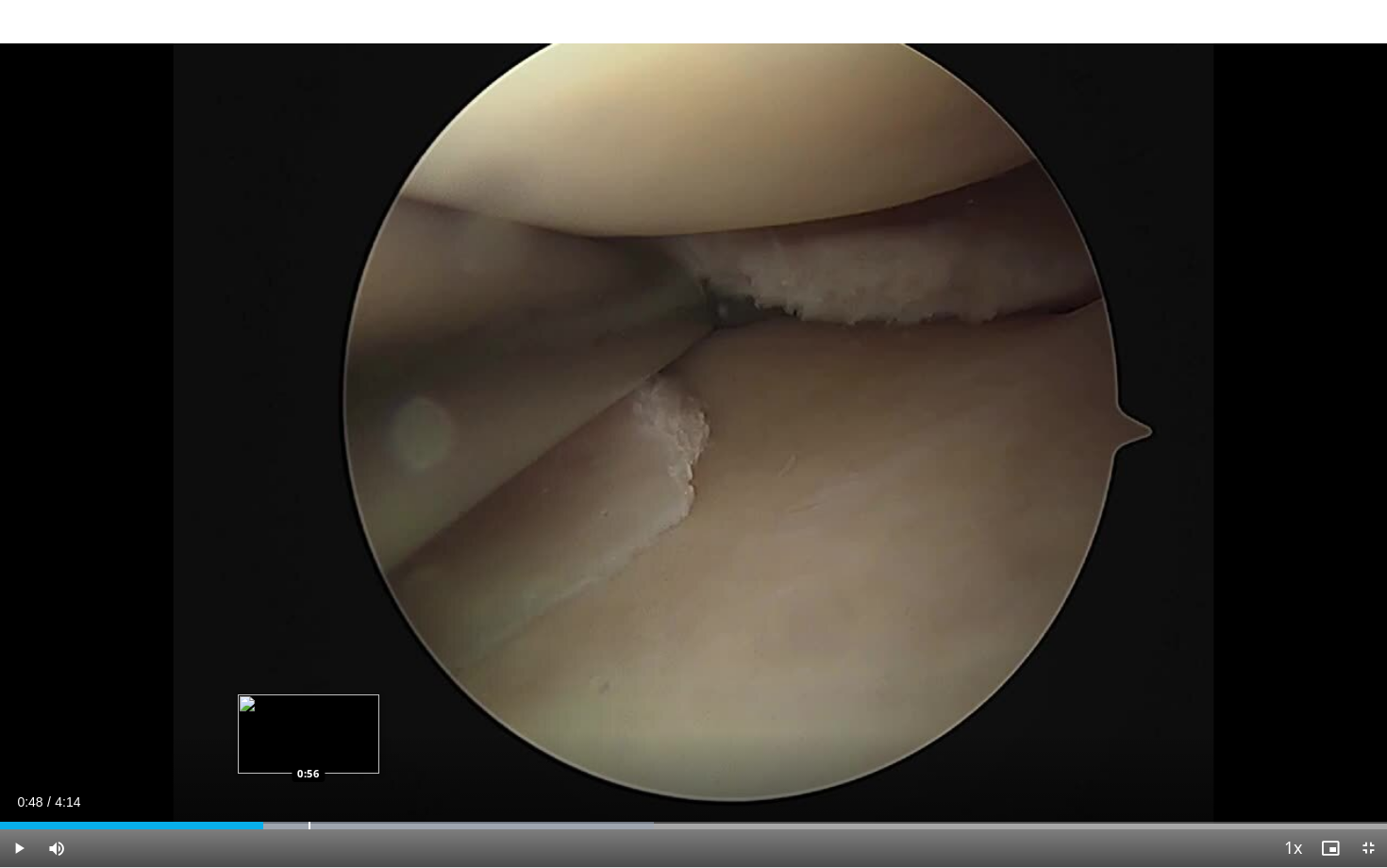 click at bounding box center (309, 826) 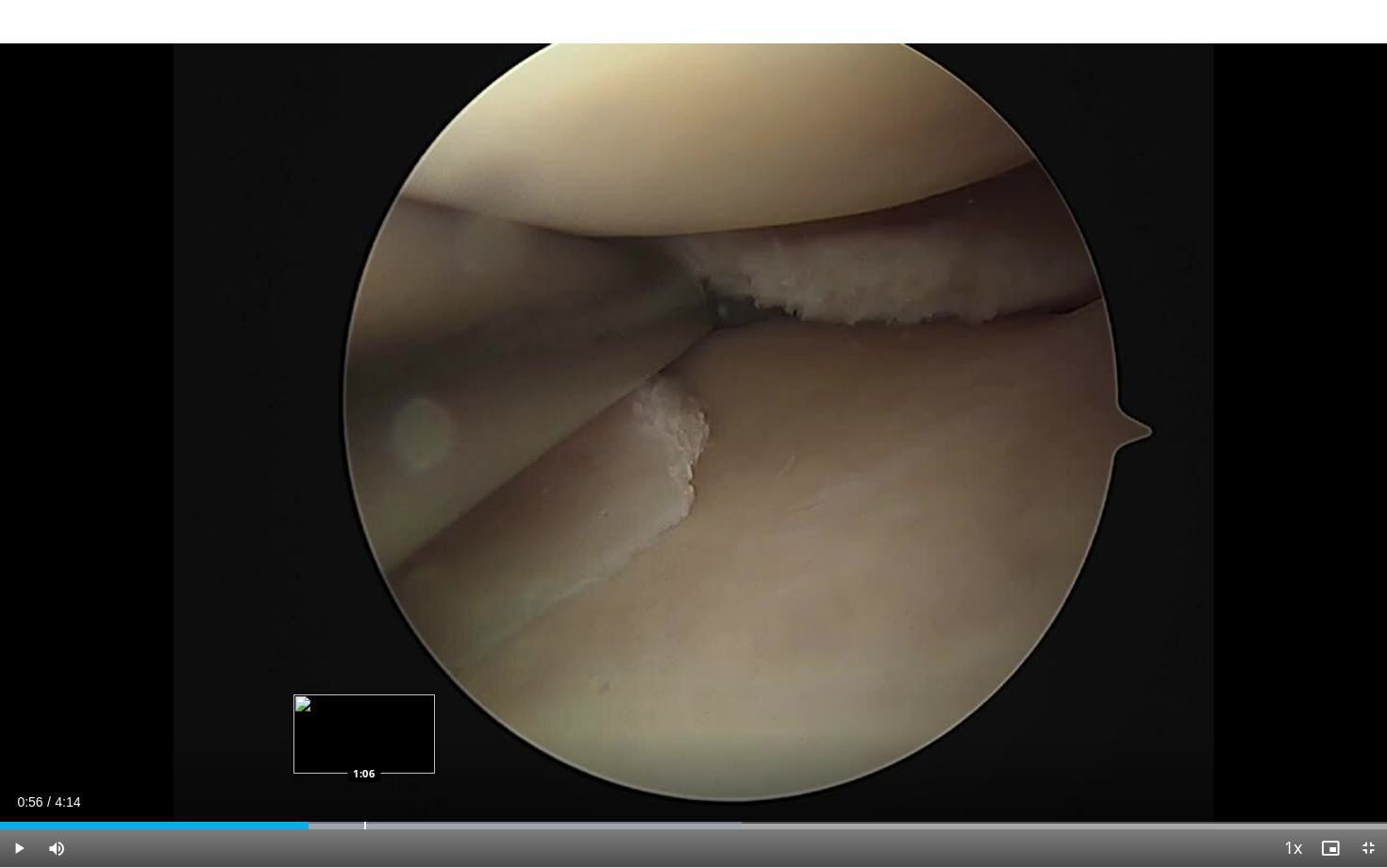 click on "Loaded :  53.47% 0:56 1:06" at bounding box center [694, 820] 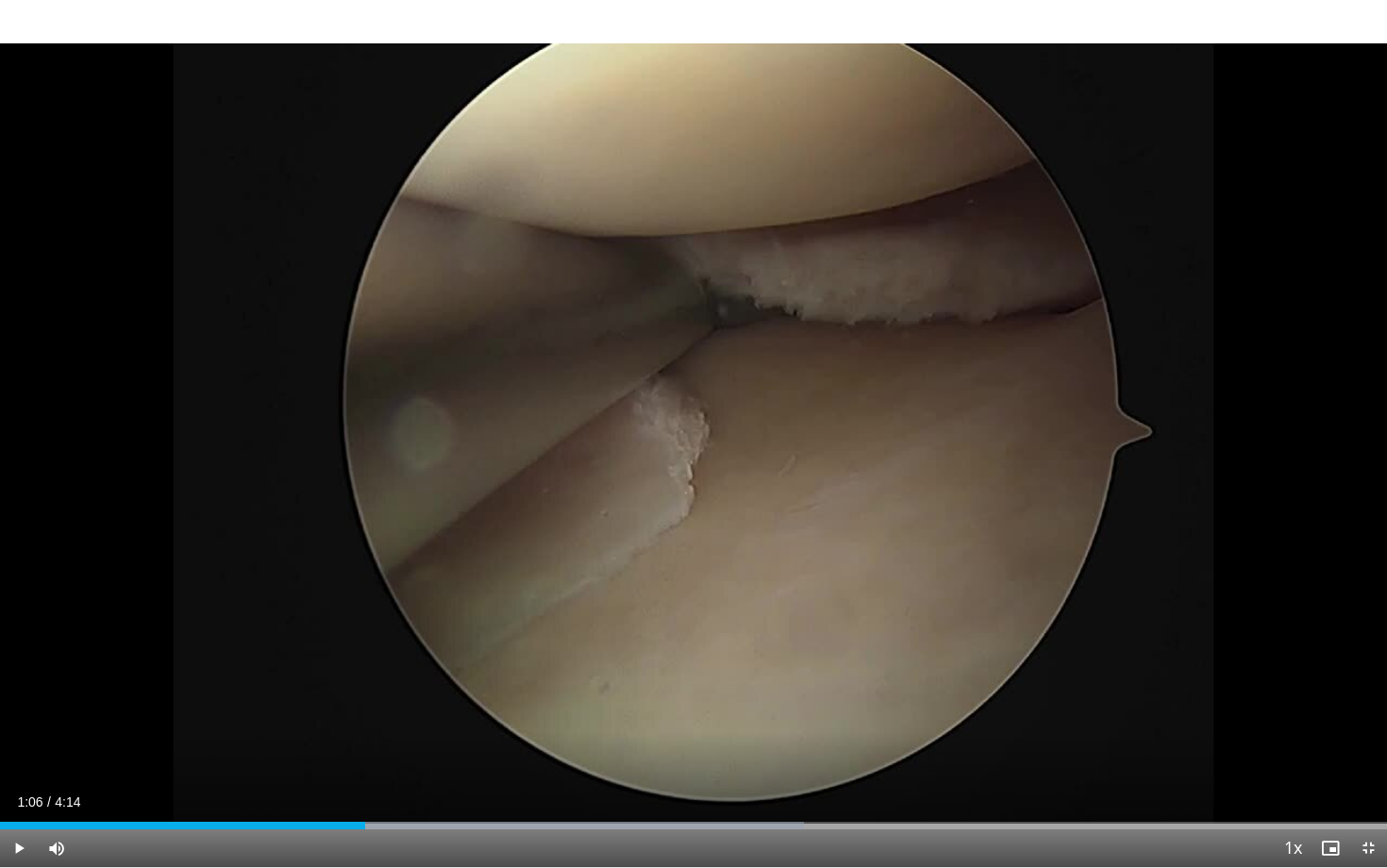 click on "Current Time  1:06 / Duration  4:14 Play Skip Backward Skip Forward Mute Loaded :  57.99% 1:06 1:17 Stream Type  LIVE Seek to live, currently behind live LIVE   1x Playback Rate 0.5x 0.75x 1x , selected 1.25x 1.5x 1.75x 2x Chapters Chapters Descriptions descriptions off , selected Captions captions off , selected Audio Track en (Main) , selected Exit Fullscreen Enable picture-in-picture mode" at bounding box center [694, 848] 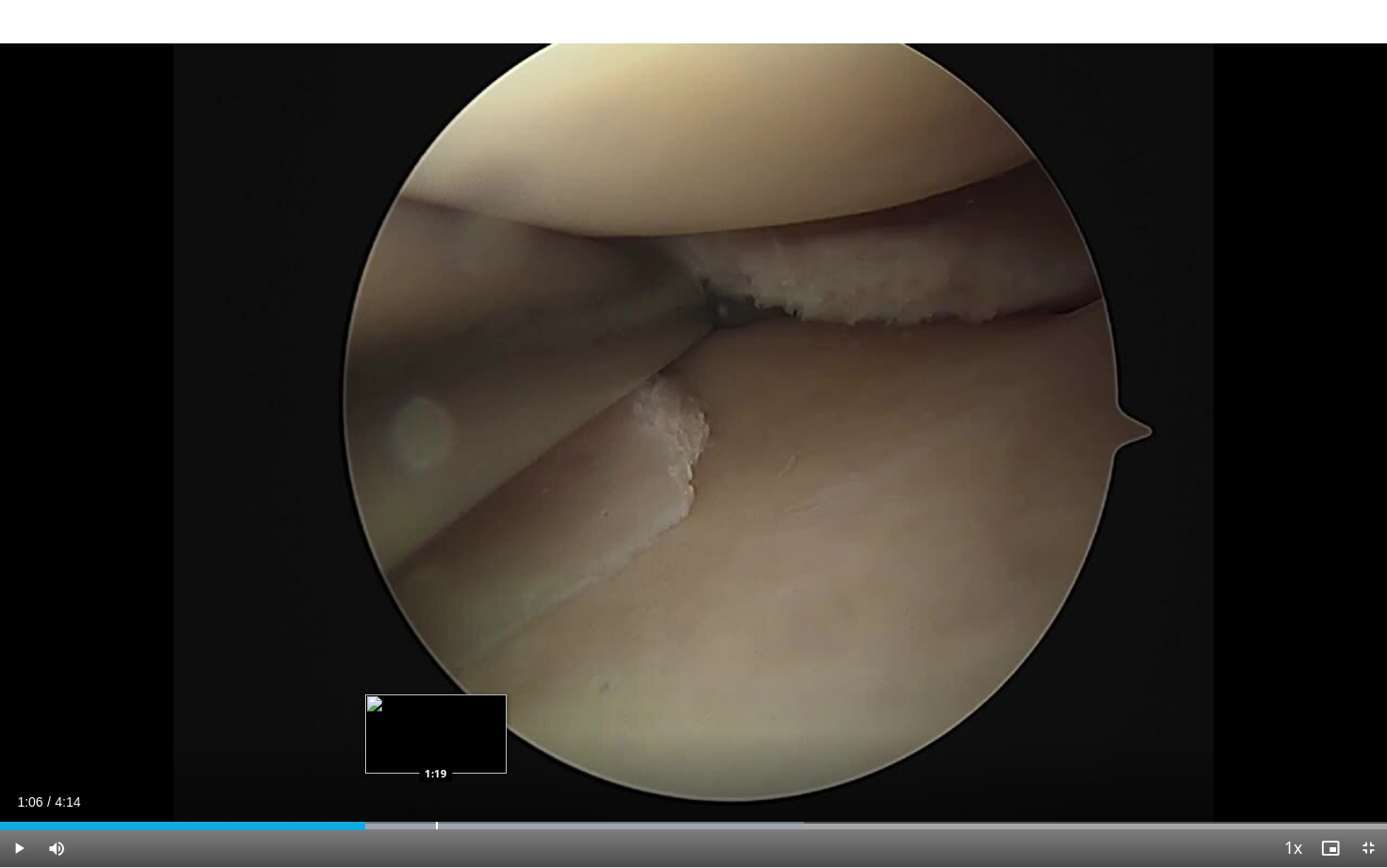 click at bounding box center [437, 826] 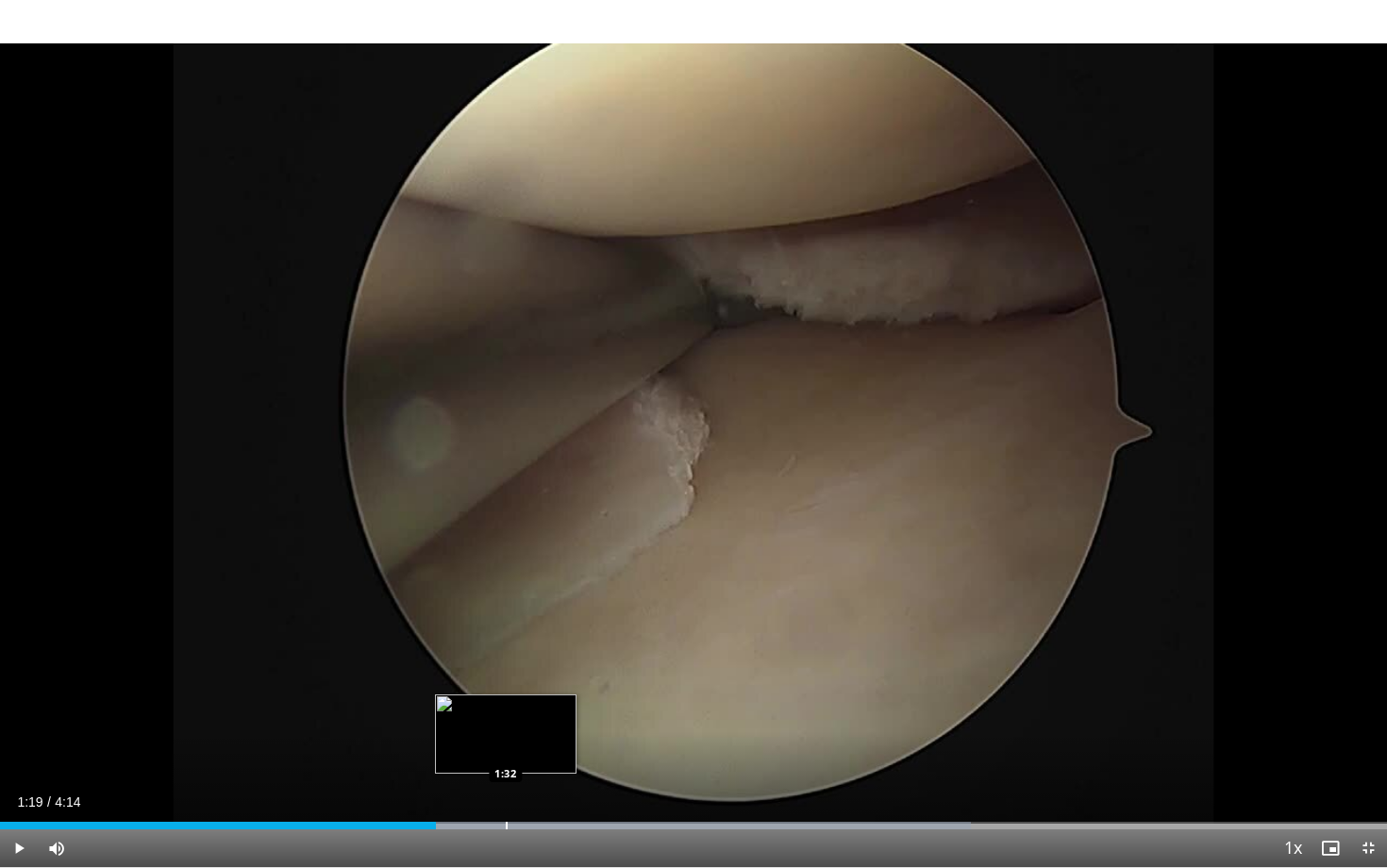 click at bounding box center (507, 826) 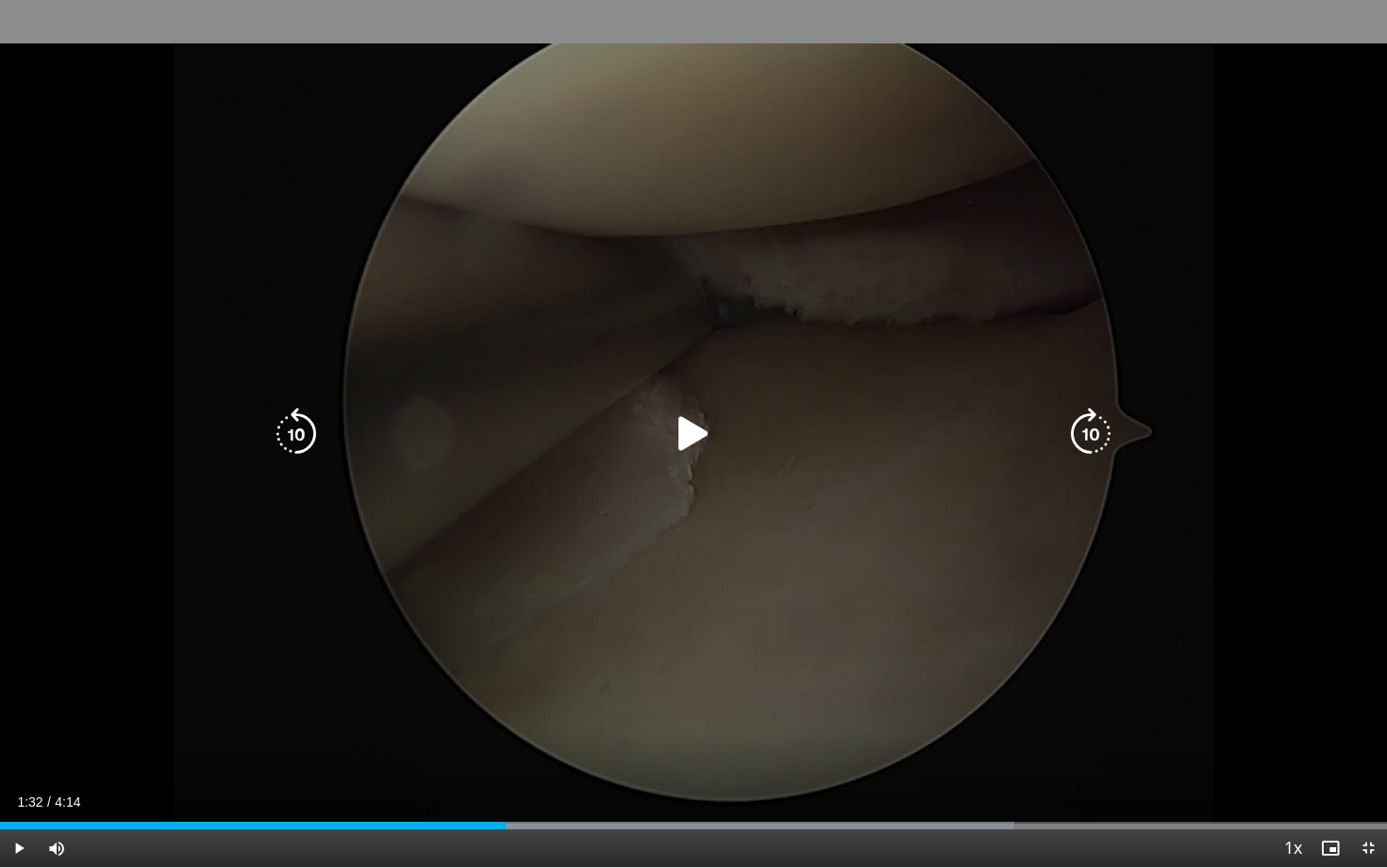 click at bounding box center (694, 434) 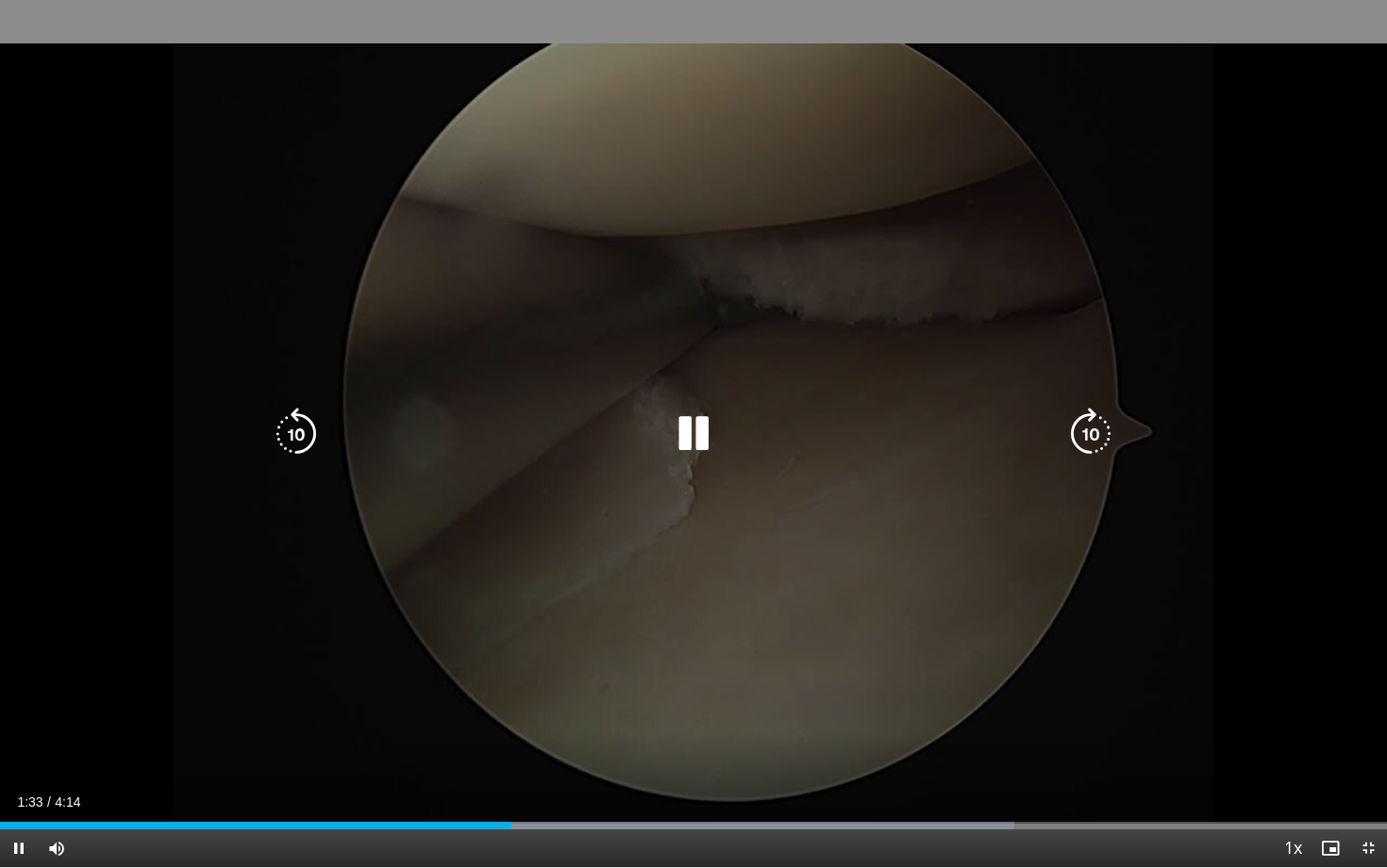 click on "10 seconds
Tap to unmute" at bounding box center (694, 433) 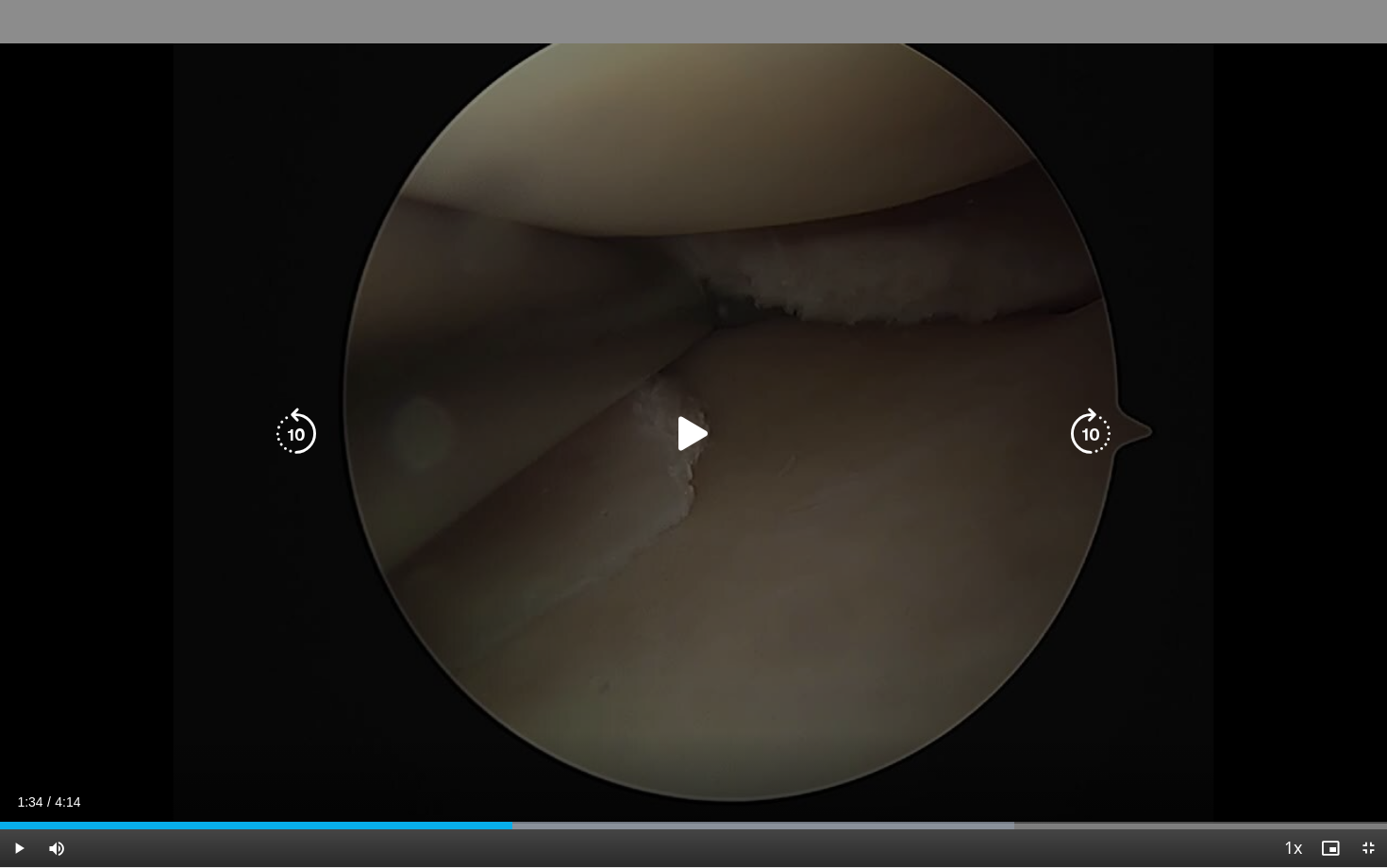 click at bounding box center (694, 434) 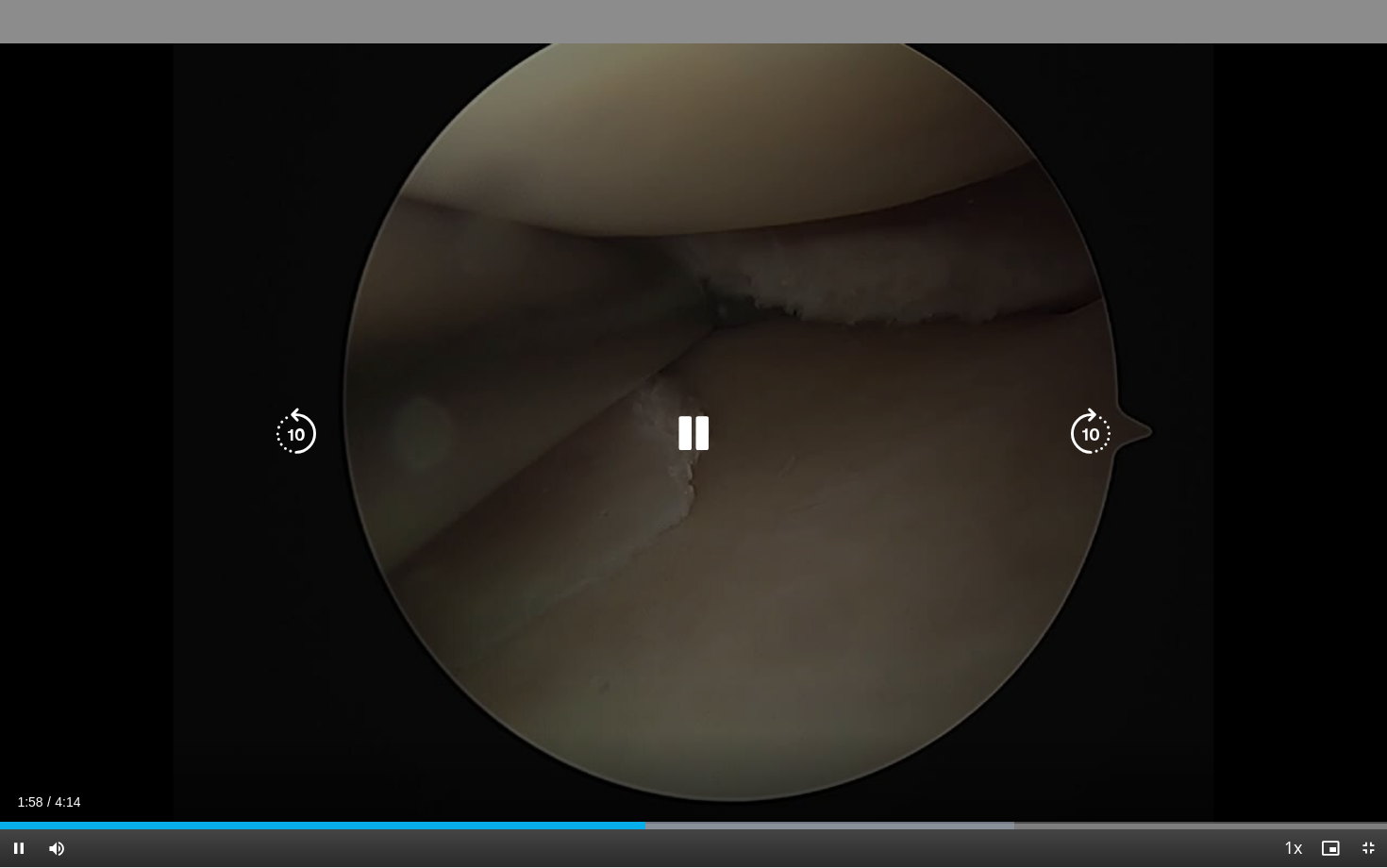 click on "10 seconds
Tap to unmute" at bounding box center [694, 433] 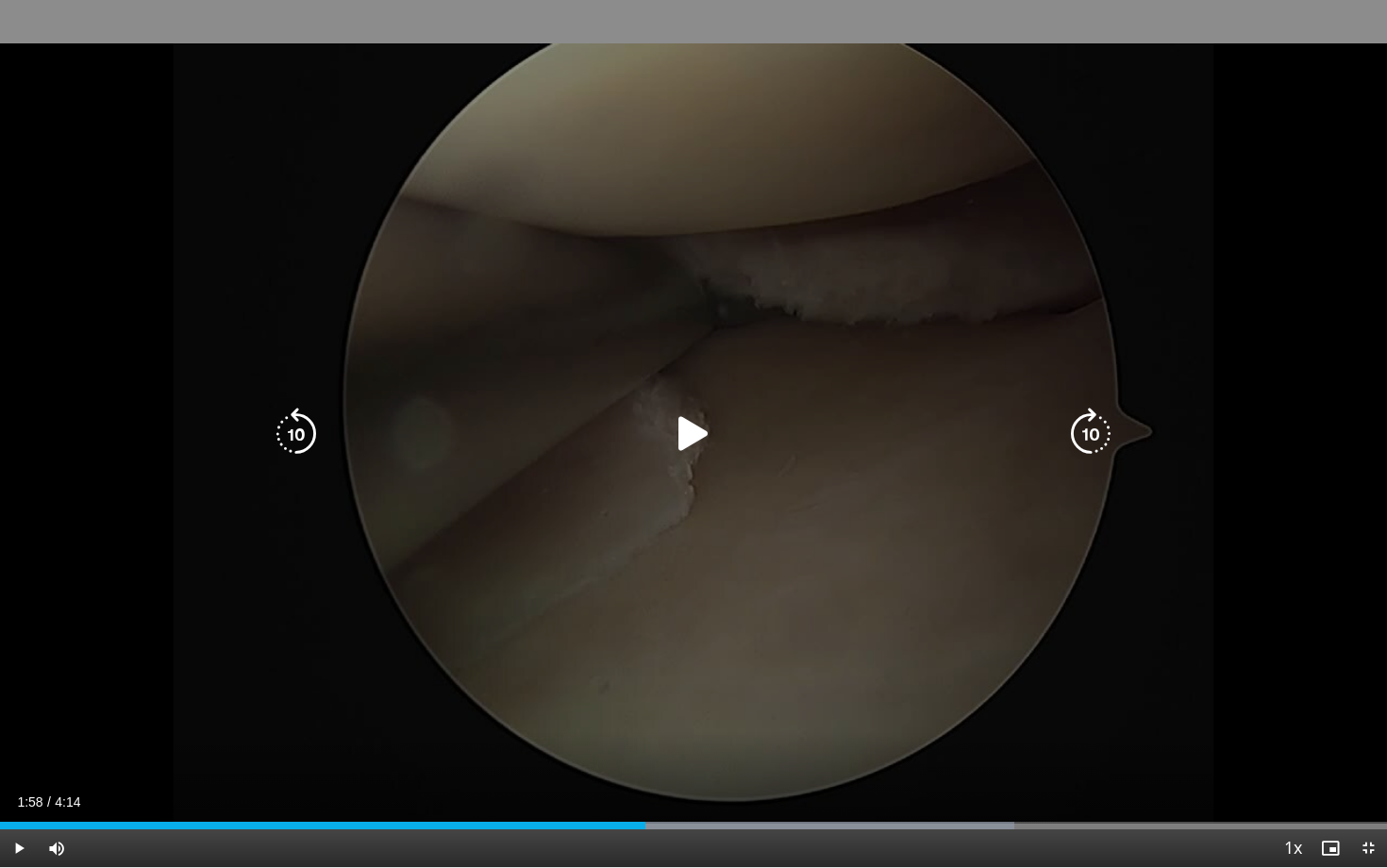 click on "10 seconds
Tap to unmute" at bounding box center (694, 433) 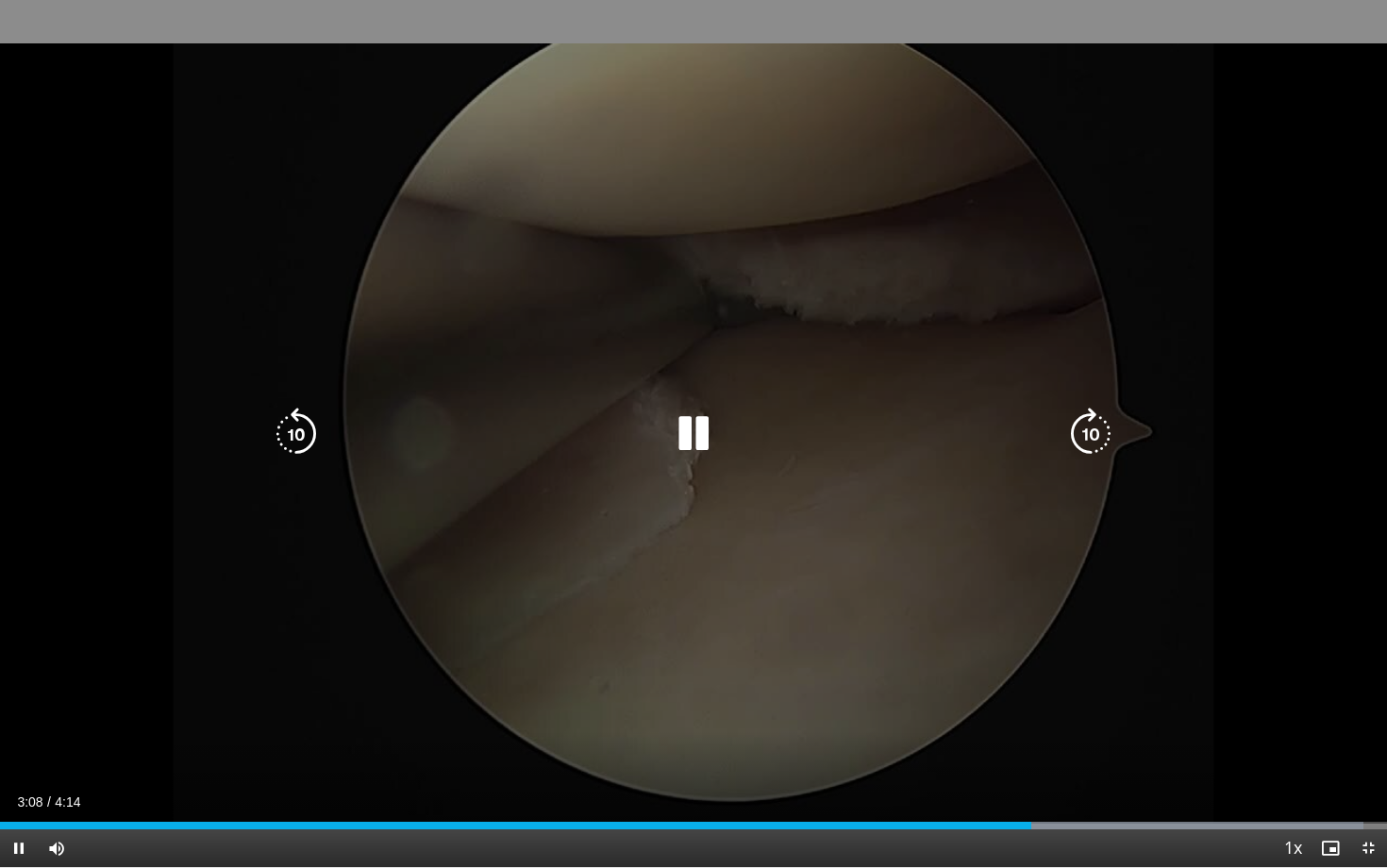 drag, startPoint x: 1097, startPoint y: 600, endPoint x: 1139, endPoint y: 593, distance: 42.579338 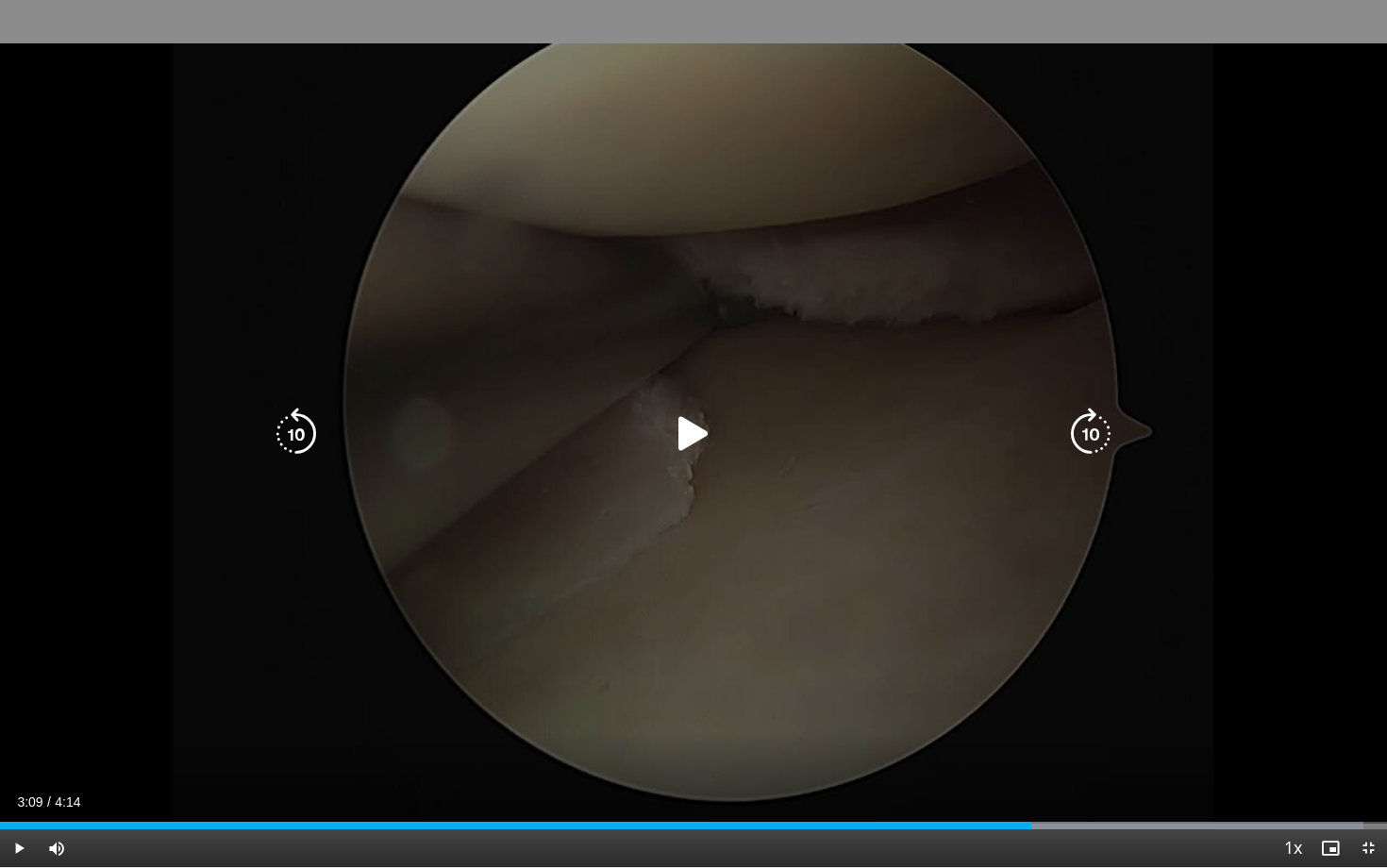 click on "10 seconds
Tap to unmute" at bounding box center (694, 433) 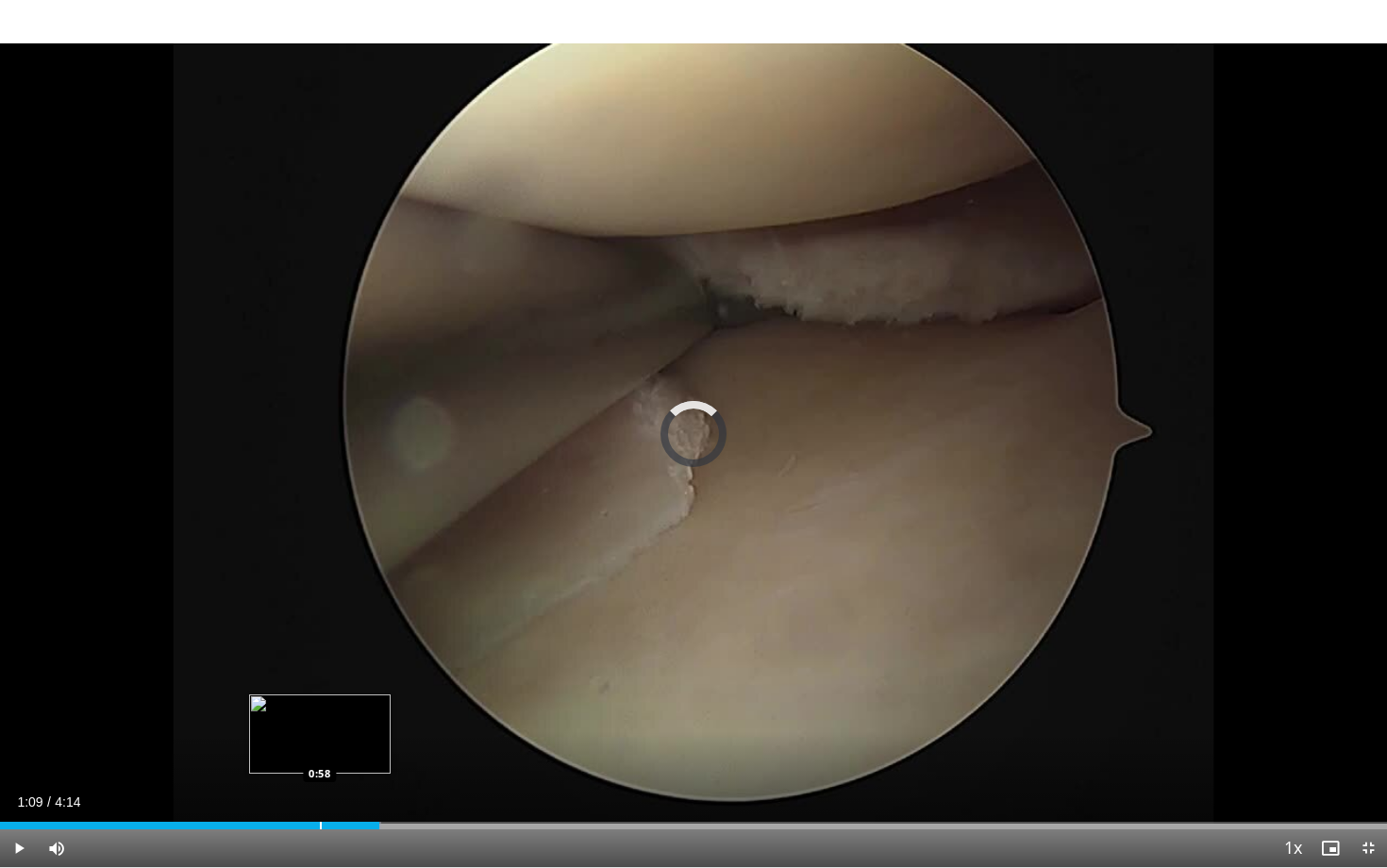 drag, startPoint x: 379, startPoint y: 828, endPoint x: 320, endPoint y: 827, distance: 59.008474 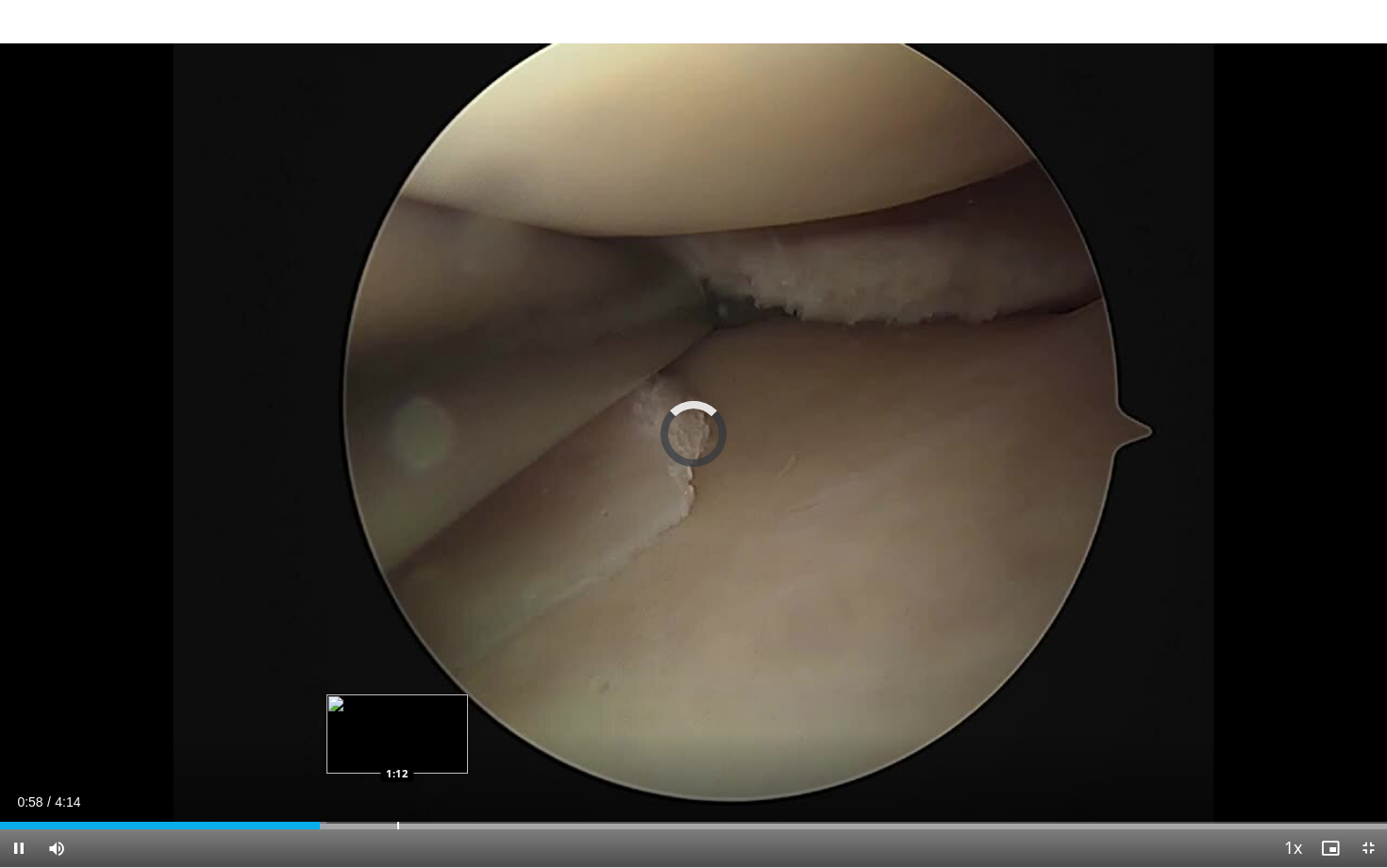 click at bounding box center (398, 826) 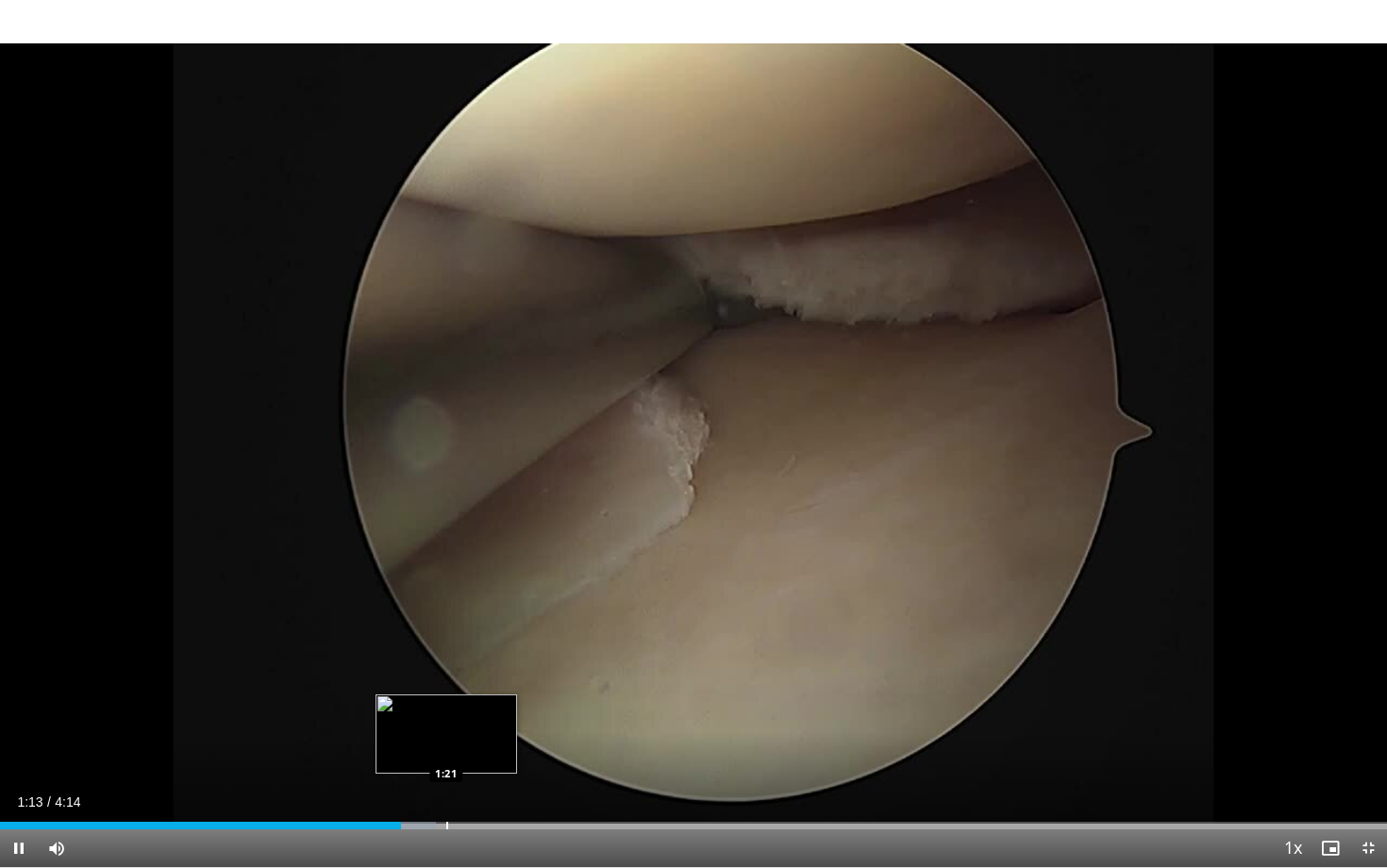click on "Loaded :  31.43% 1:13 1:21" at bounding box center (694, 820) 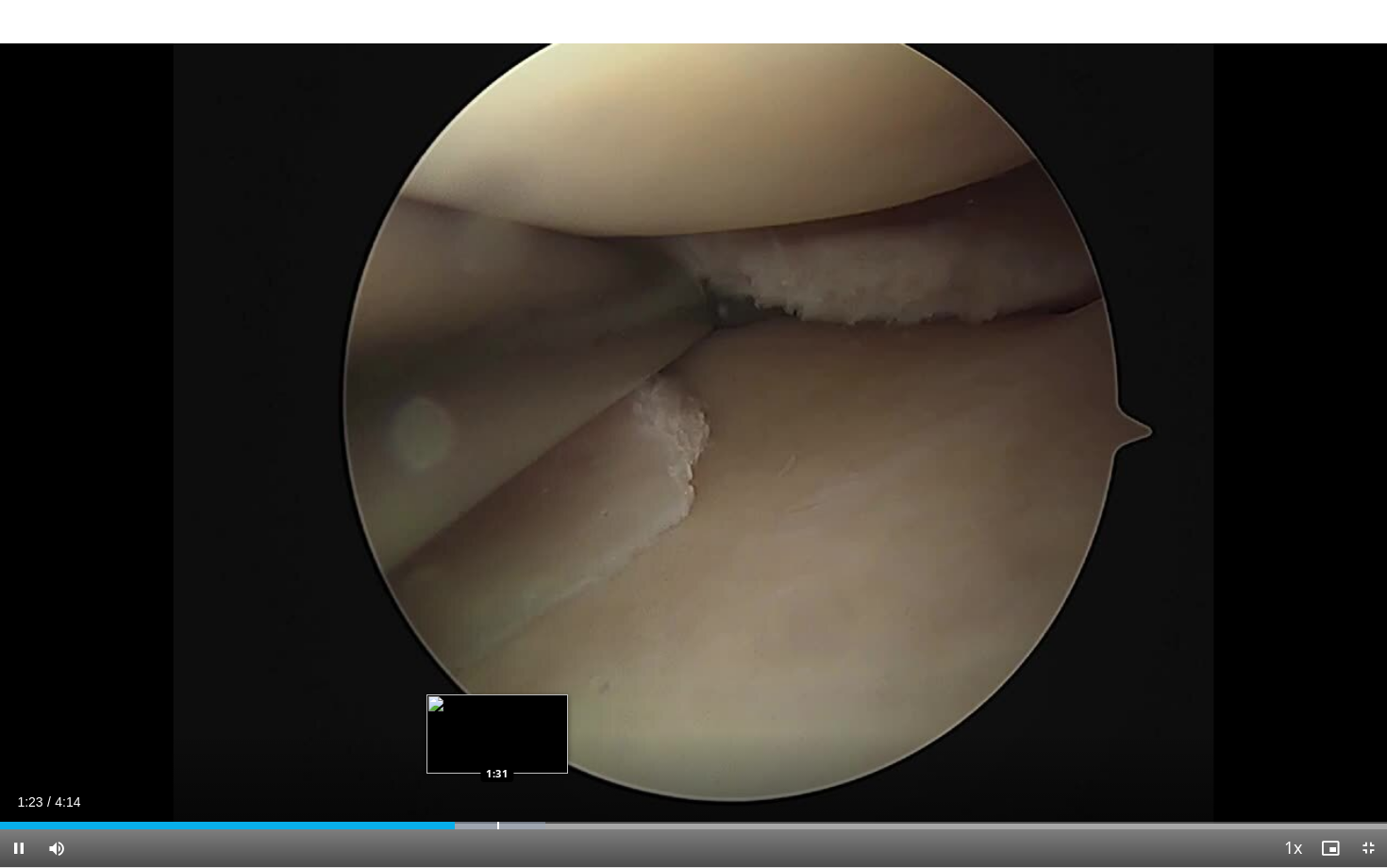 click at bounding box center (498, 826) 